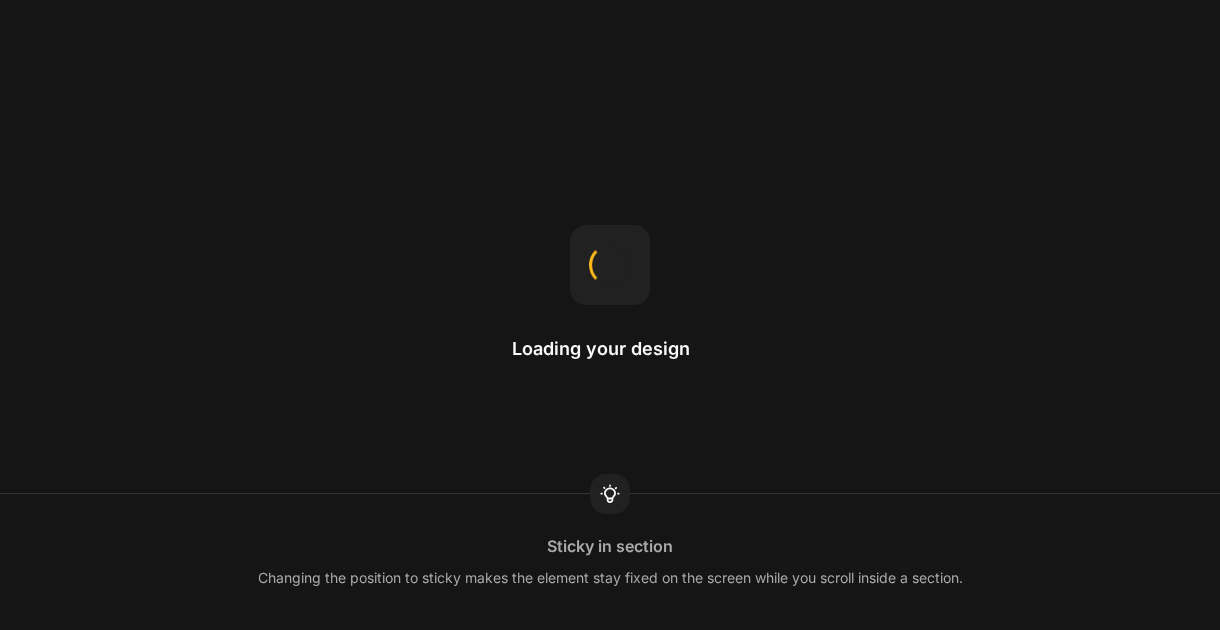 scroll, scrollTop: 0, scrollLeft: 0, axis: both 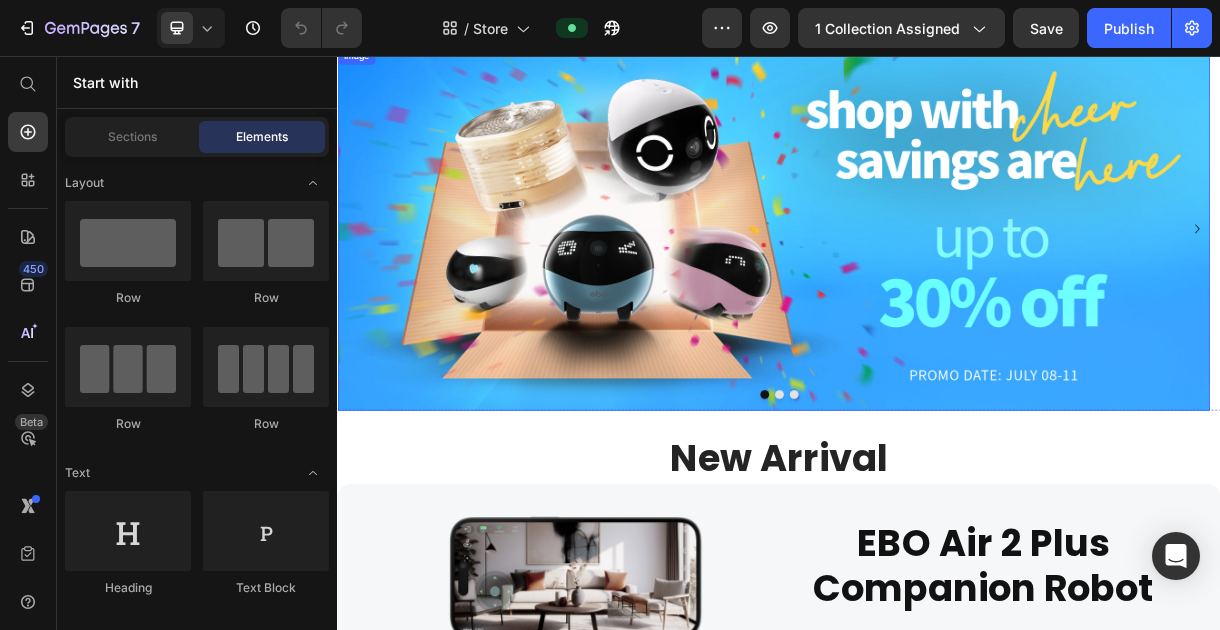 click at bounding box center [929, 291] 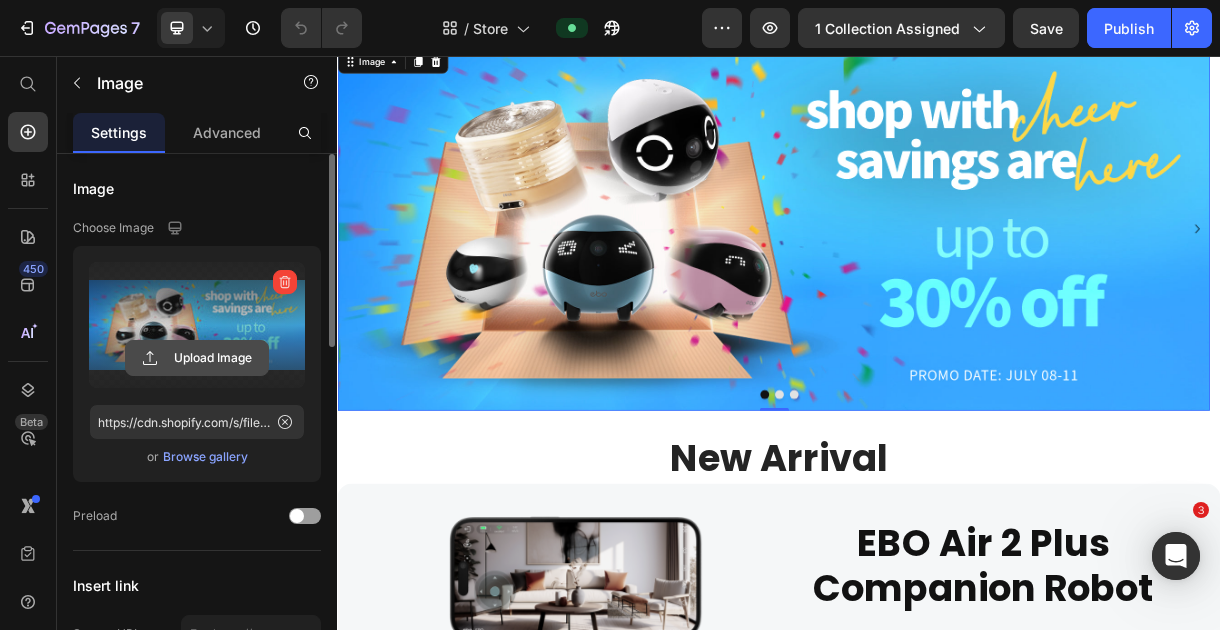scroll, scrollTop: 0, scrollLeft: 0, axis: both 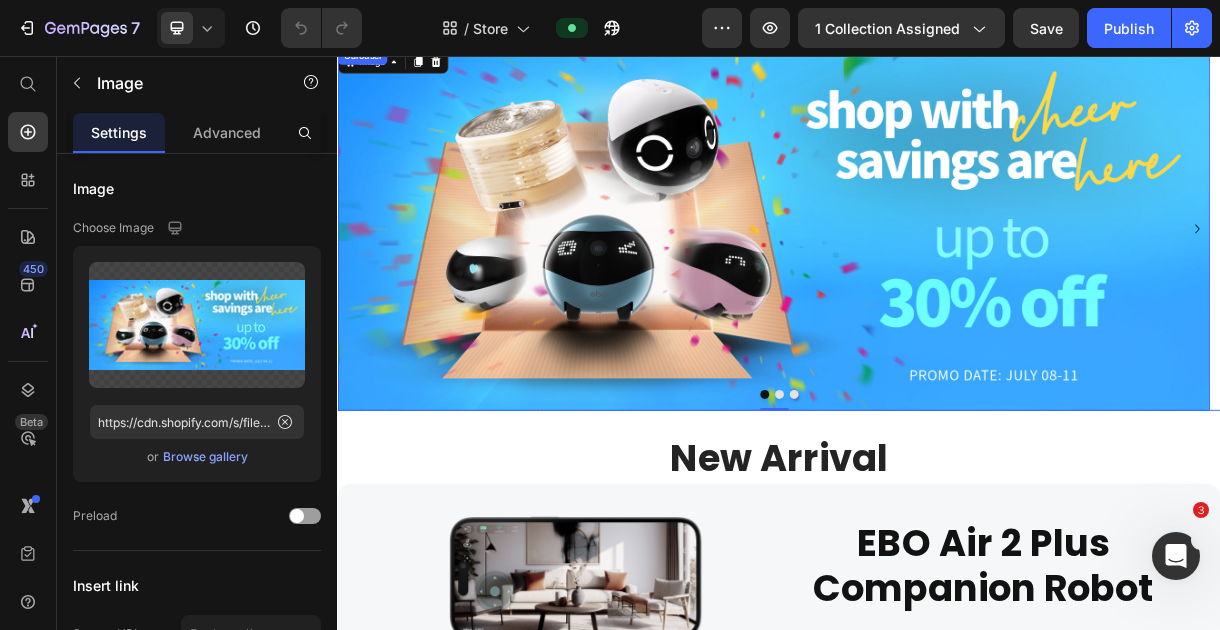 click at bounding box center (917, 516) 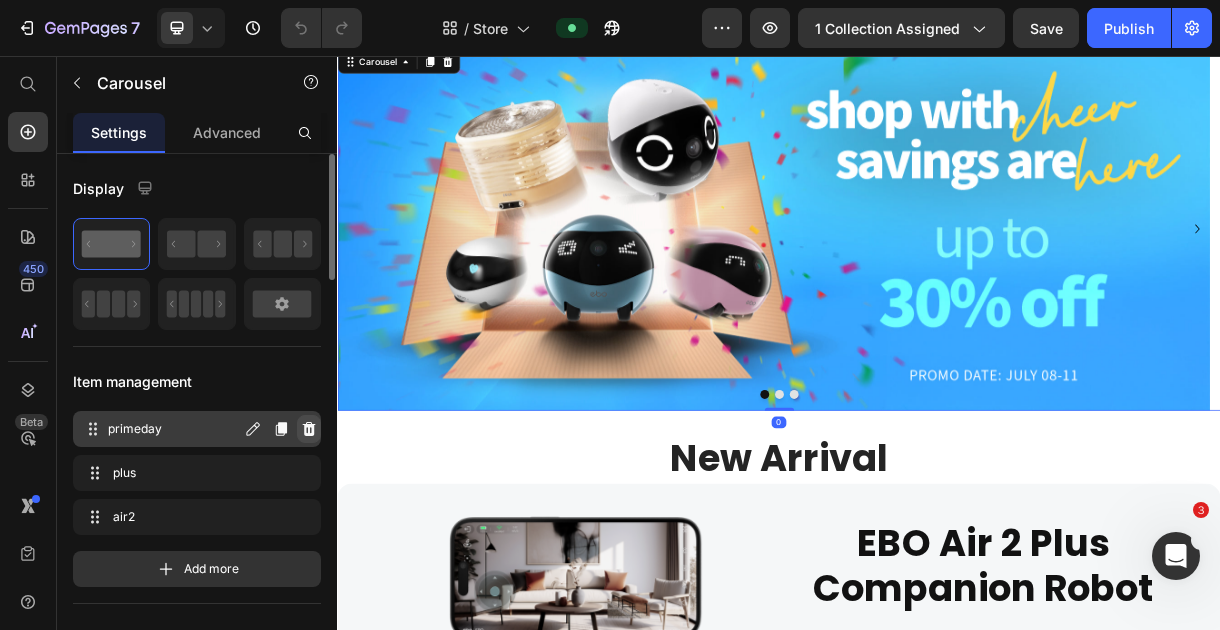 click 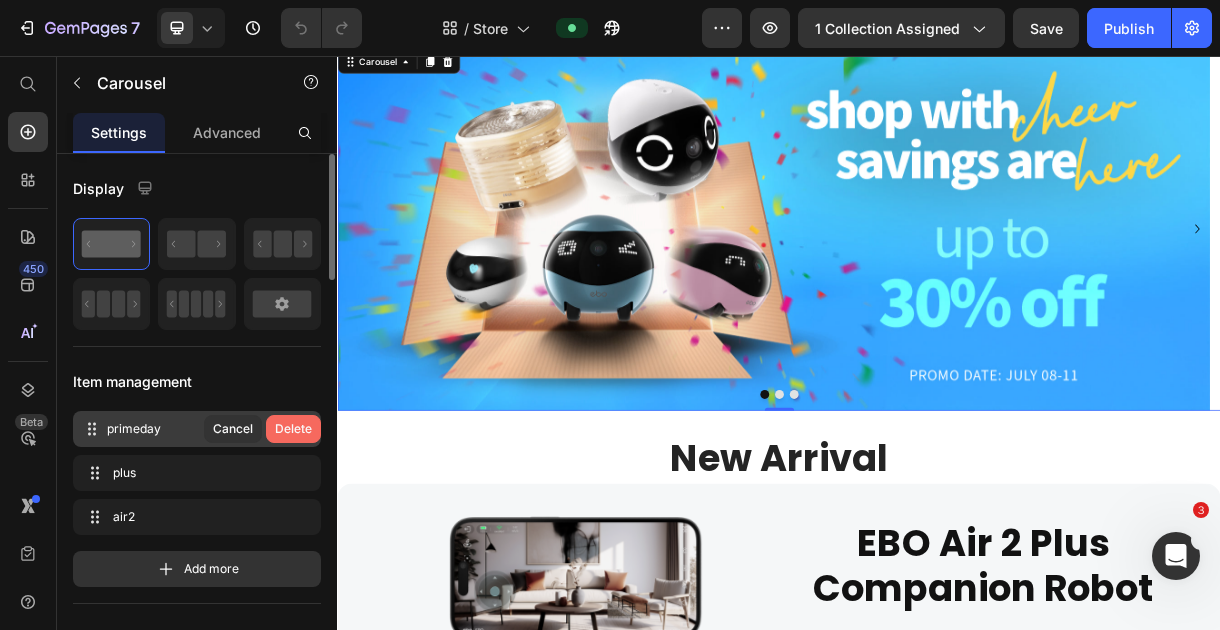click on "Delete" at bounding box center (293, 429) 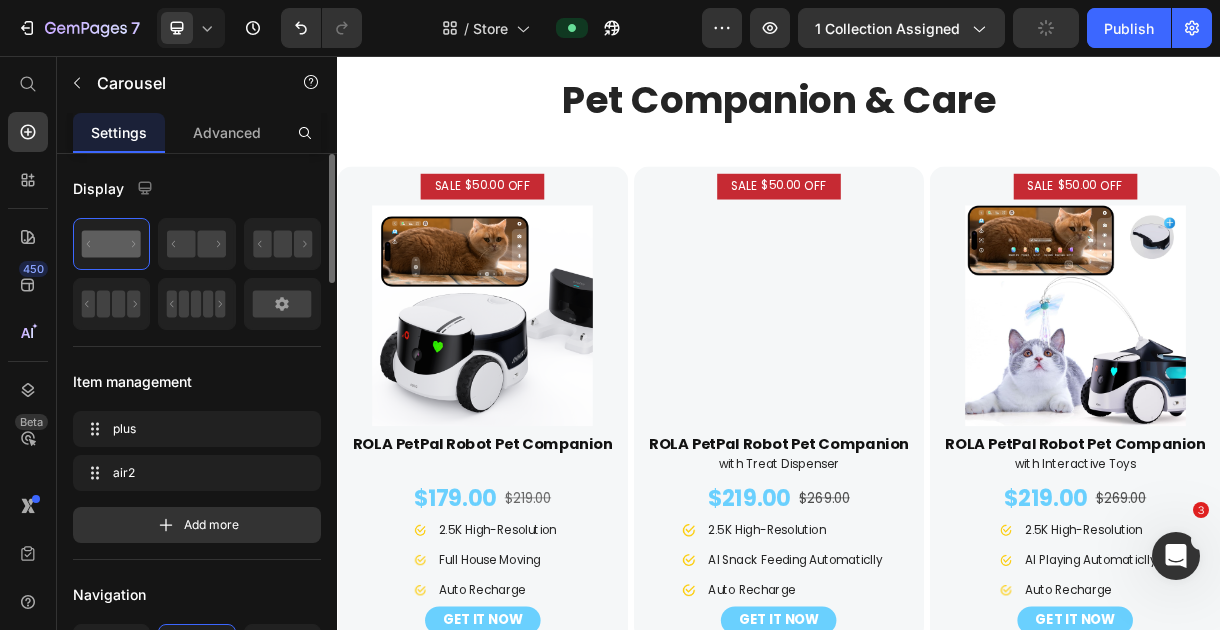 scroll, scrollTop: 2551, scrollLeft: 0, axis: vertical 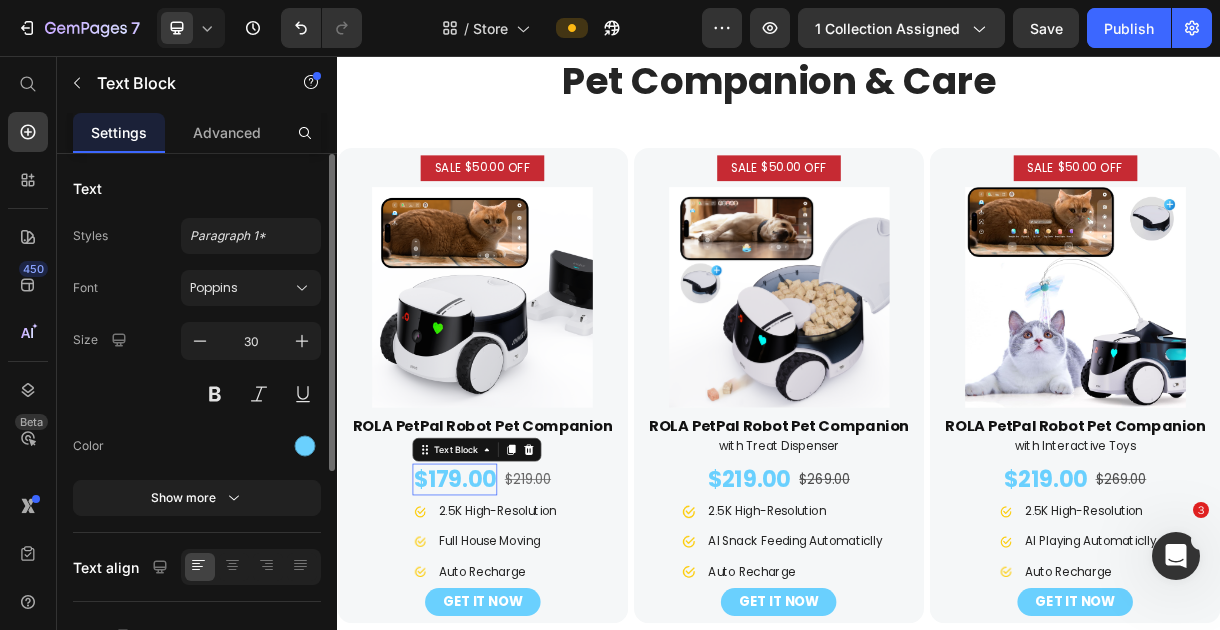 click on "$179.00" at bounding box center [496, 631] 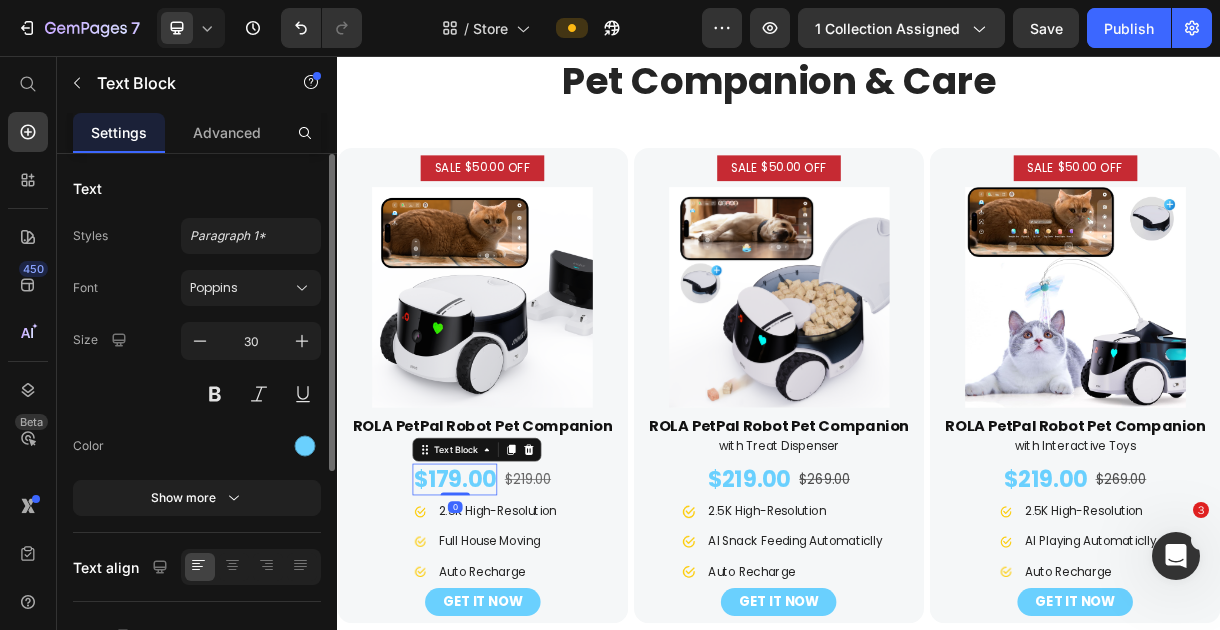click on "$179.00" at bounding box center (496, 631) 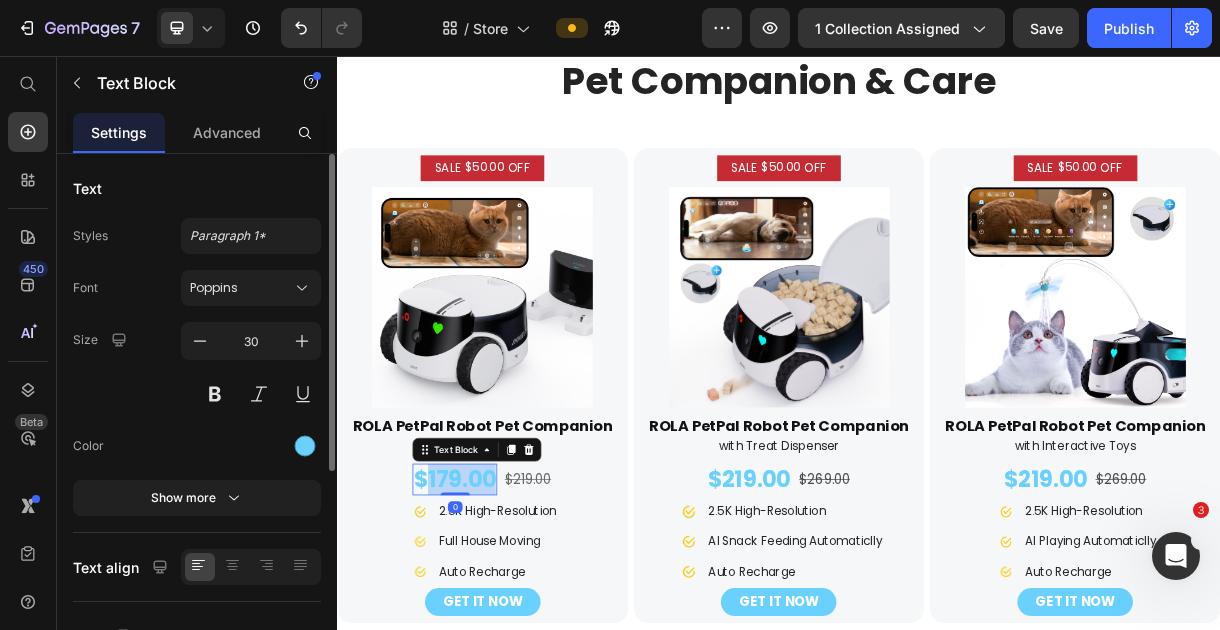 click on "$179.00" at bounding box center [496, 631] 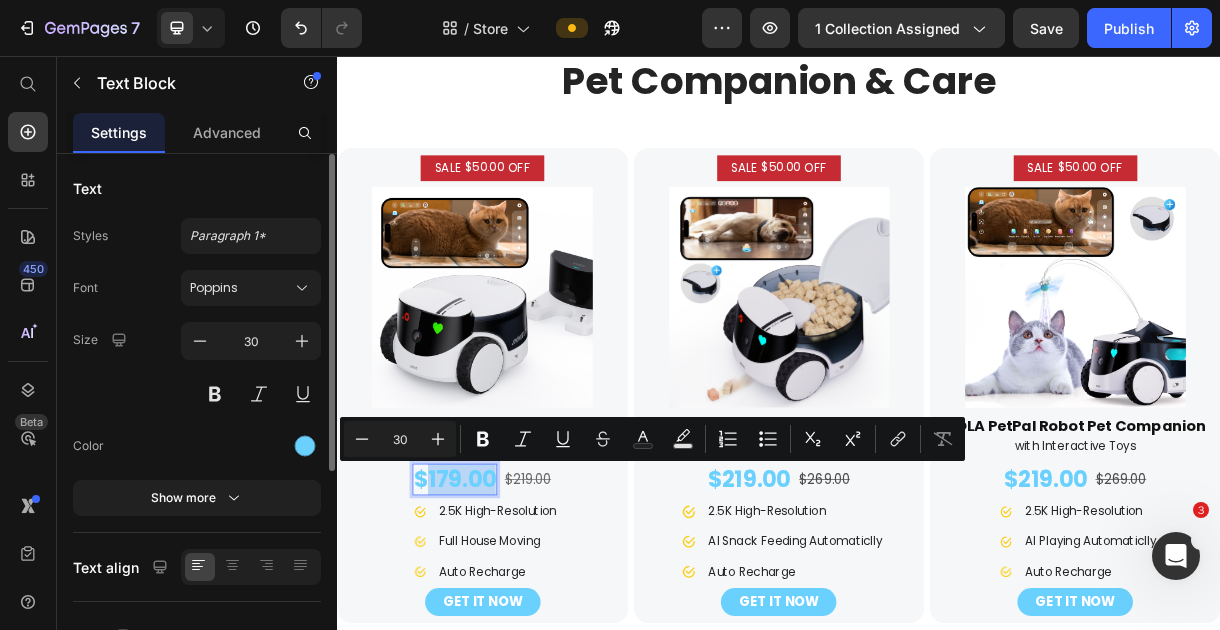 click on "$179.00" at bounding box center (496, 631) 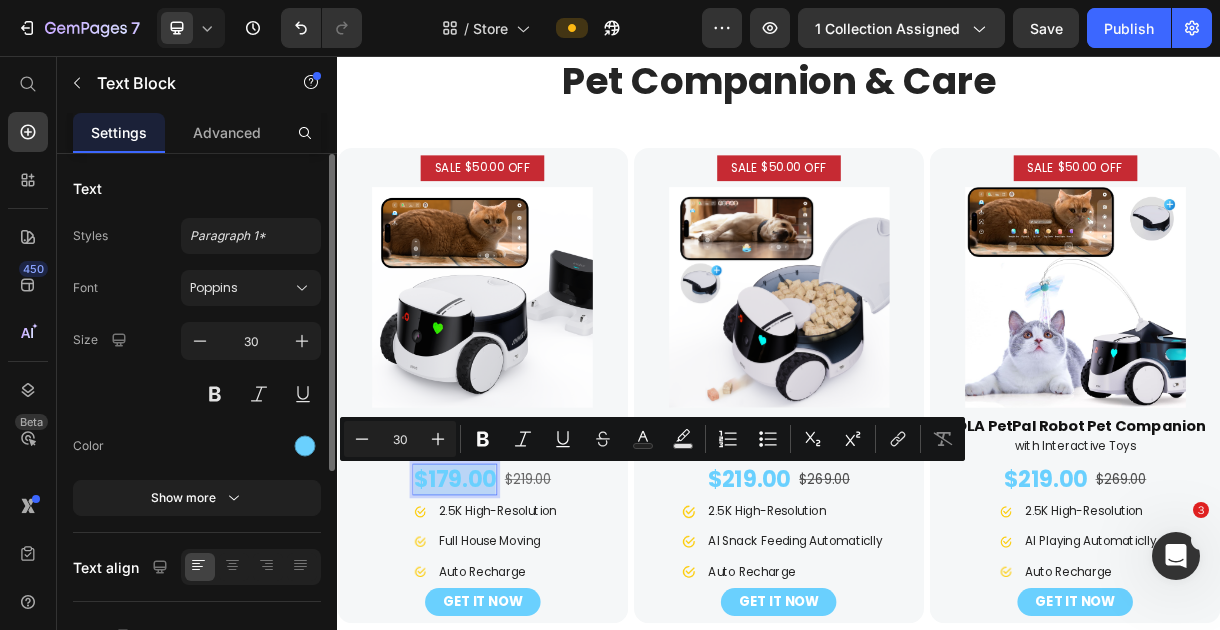 click on "$179.00" at bounding box center (496, 631) 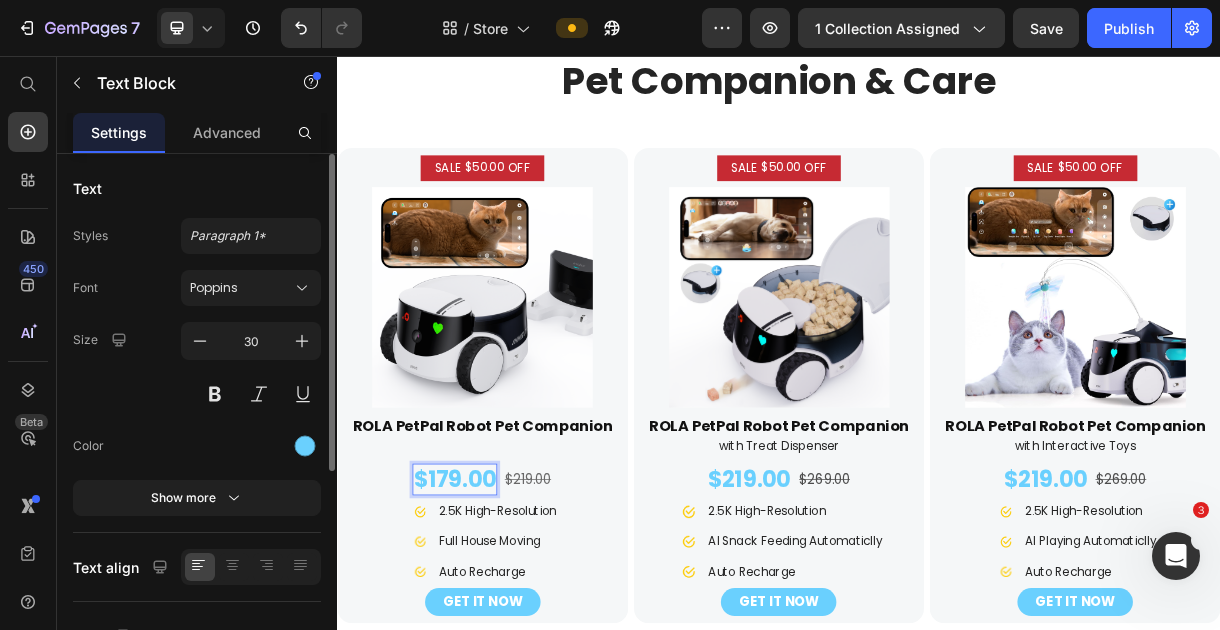 click on "$179.00" at bounding box center (496, 631) 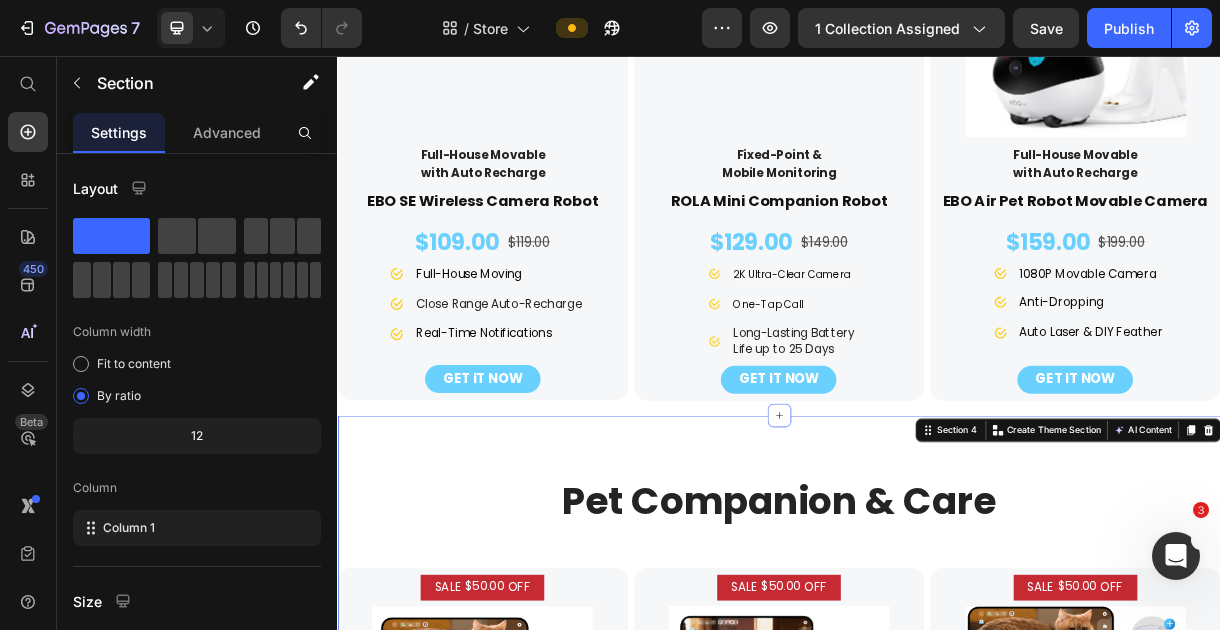 scroll, scrollTop: 1949, scrollLeft: 0, axis: vertical 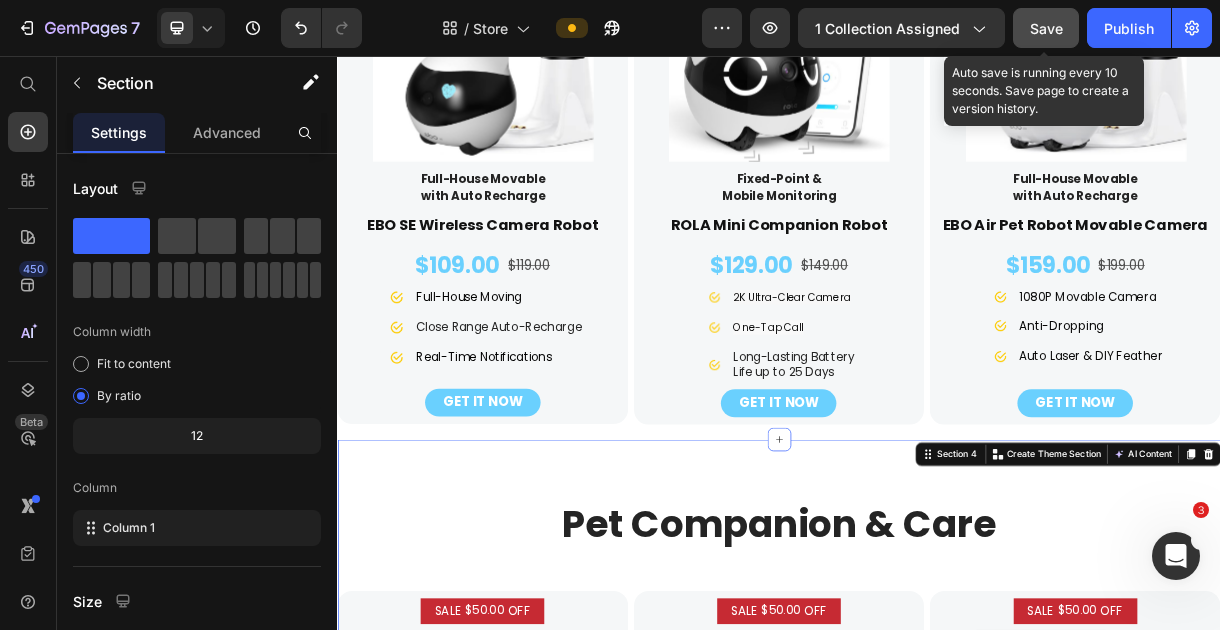 click on "Save" at bounding box center [1046, 28] 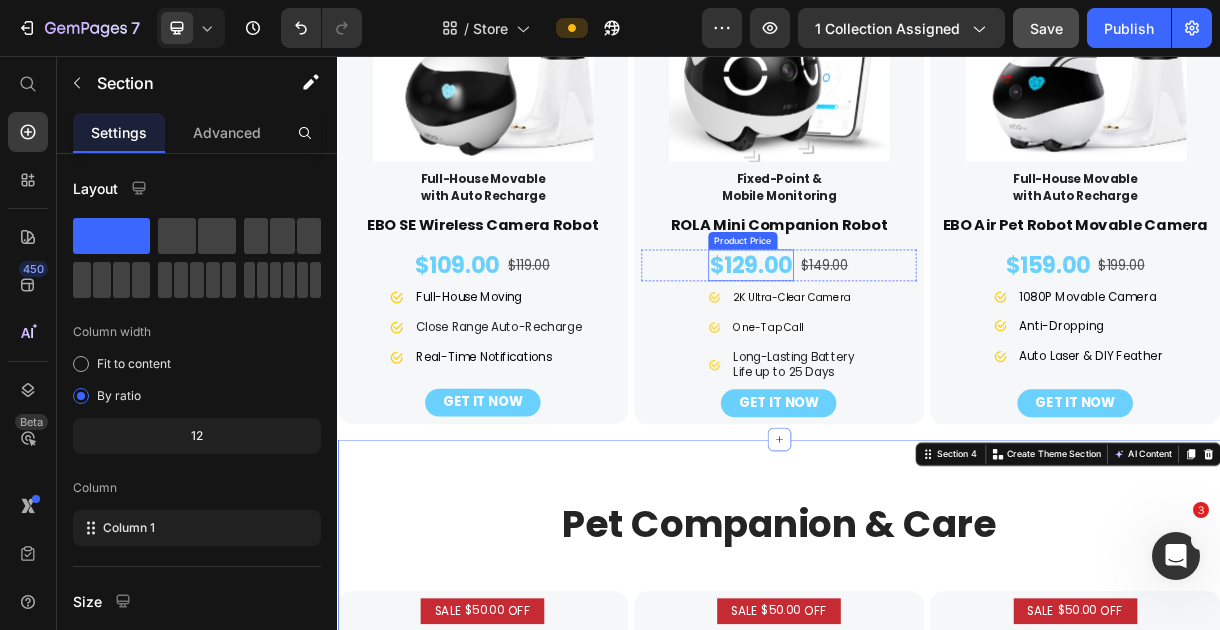 click on "$129.00" at bounding box center [899, 340] 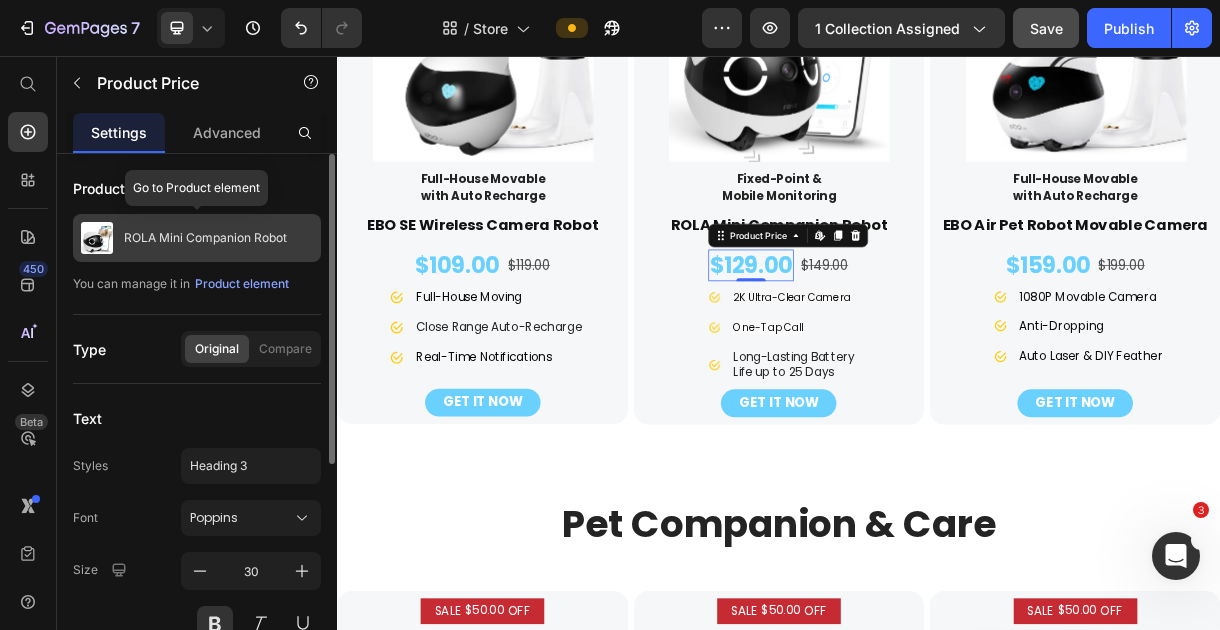 click on "ROLA Mini Companion Robot" at bounding box center [197, 238] 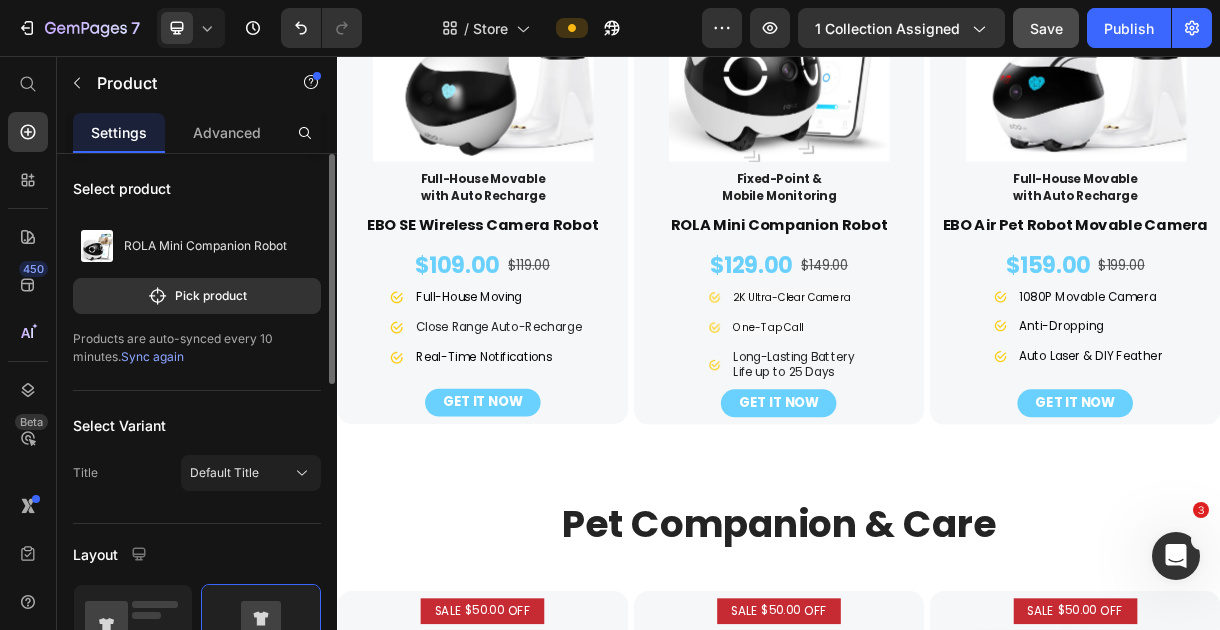 click on "Sync again" at bounding box center (152, 356) 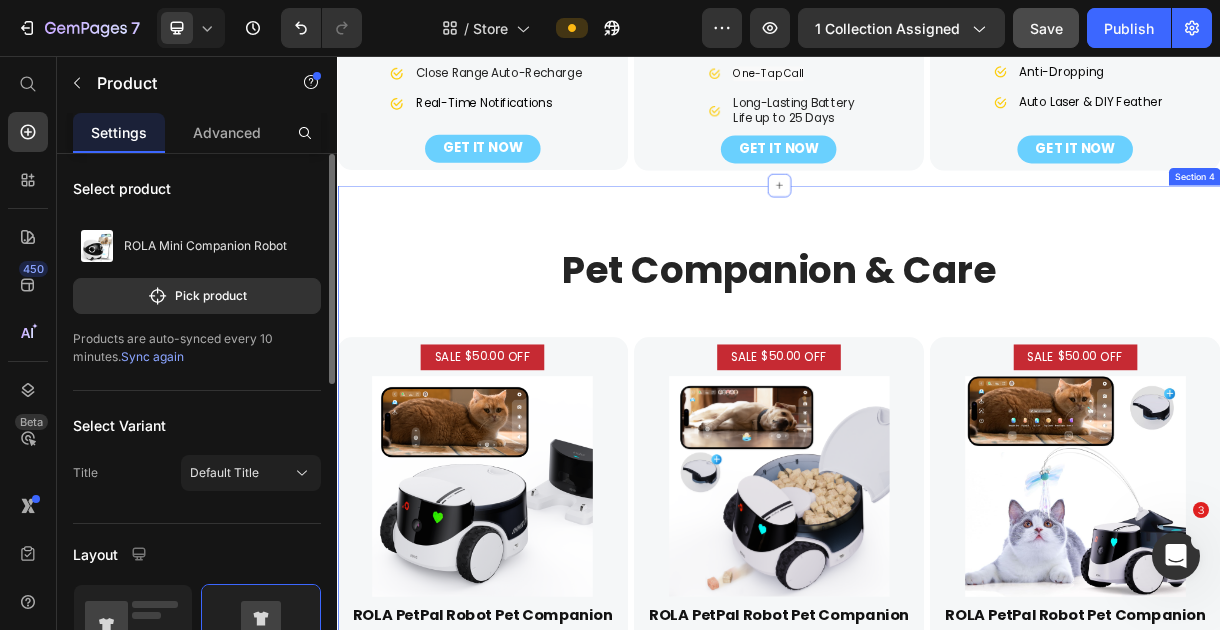 scroll, scrollTop: 2296, scrollLeft: 0, axis: vertical 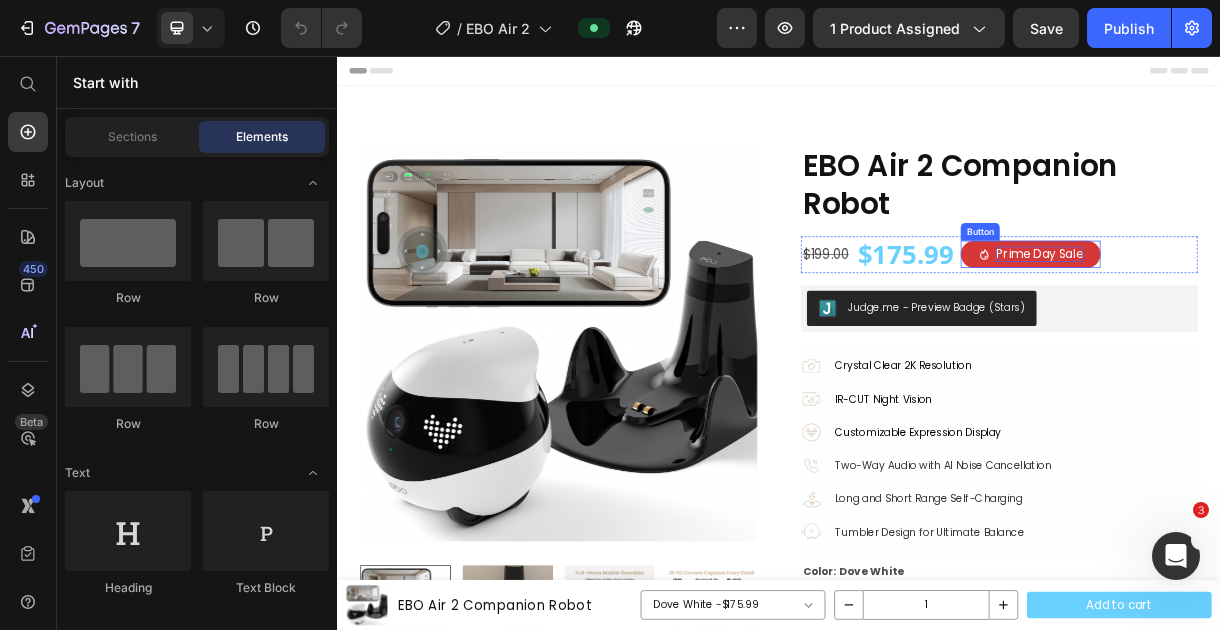 click on "Prime Day Sale" at bounding box center (1291, 325) 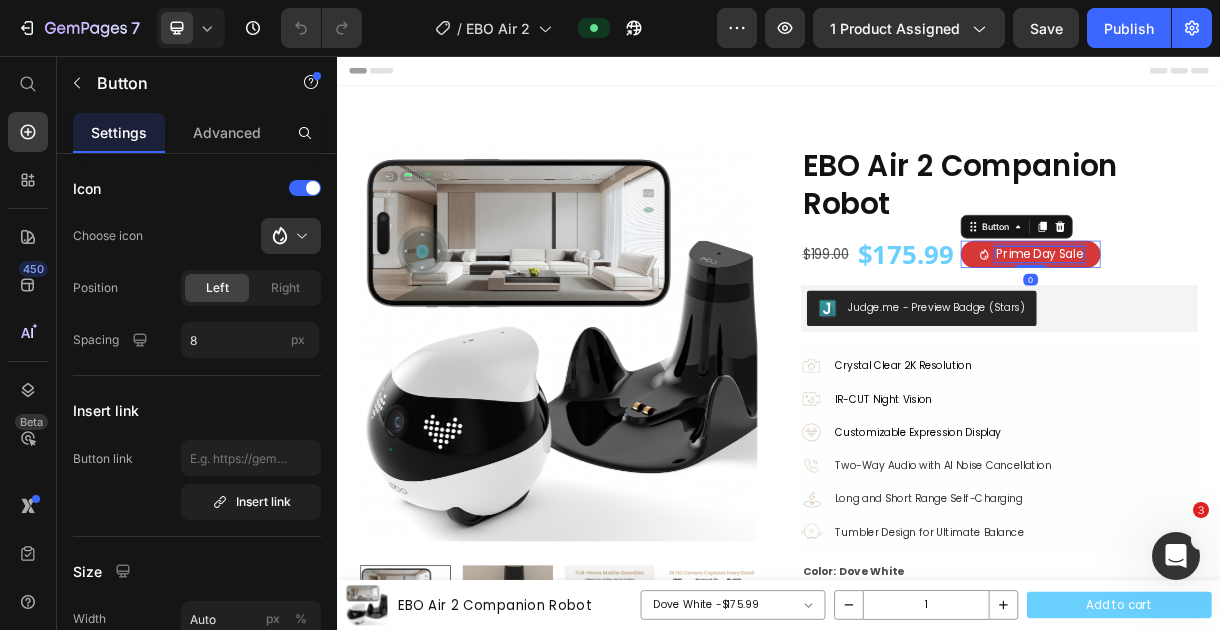 click on "Prime Day Sale" at bounding box center [1291, 325] 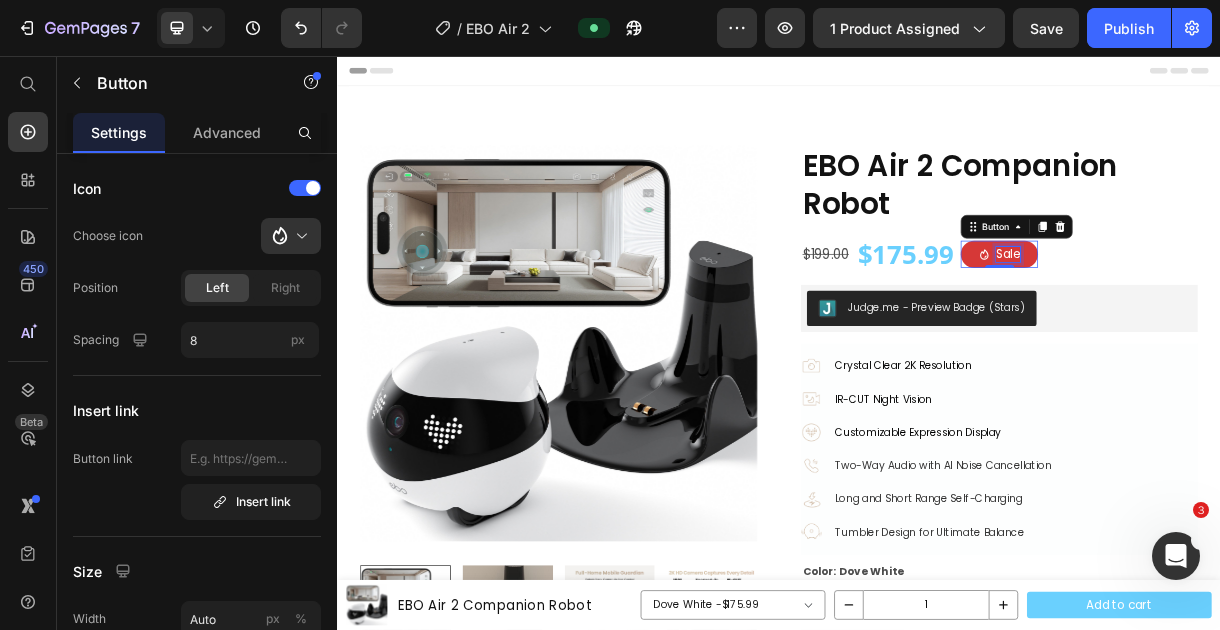 type 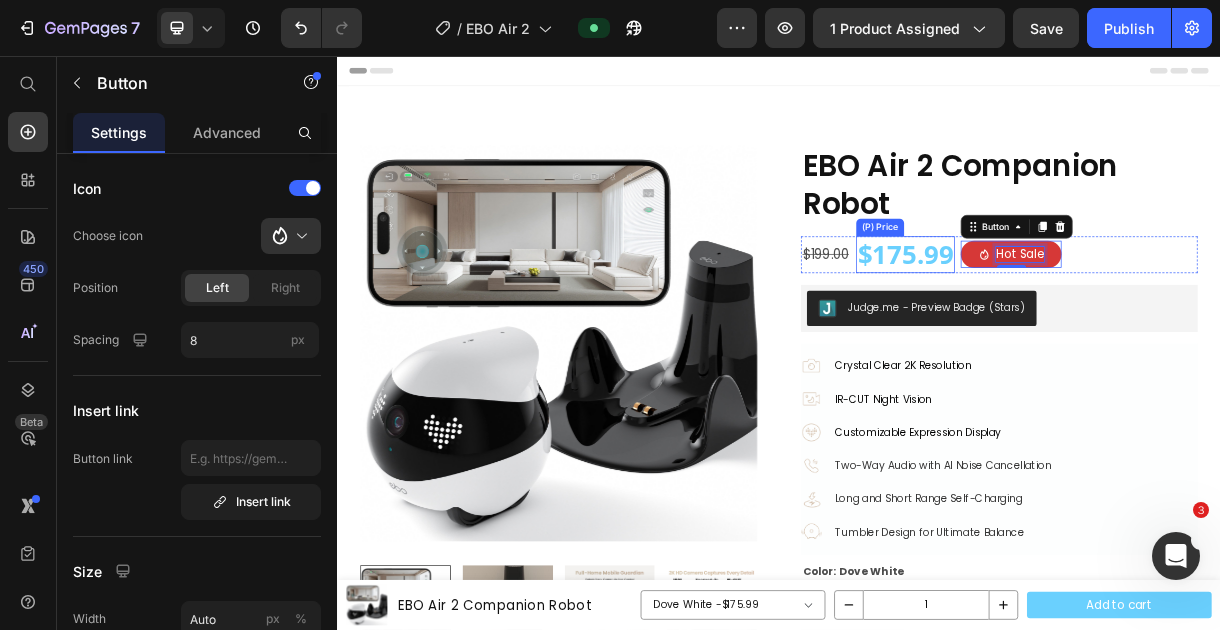click on "$175.99" at bounding box center [1109, 325] 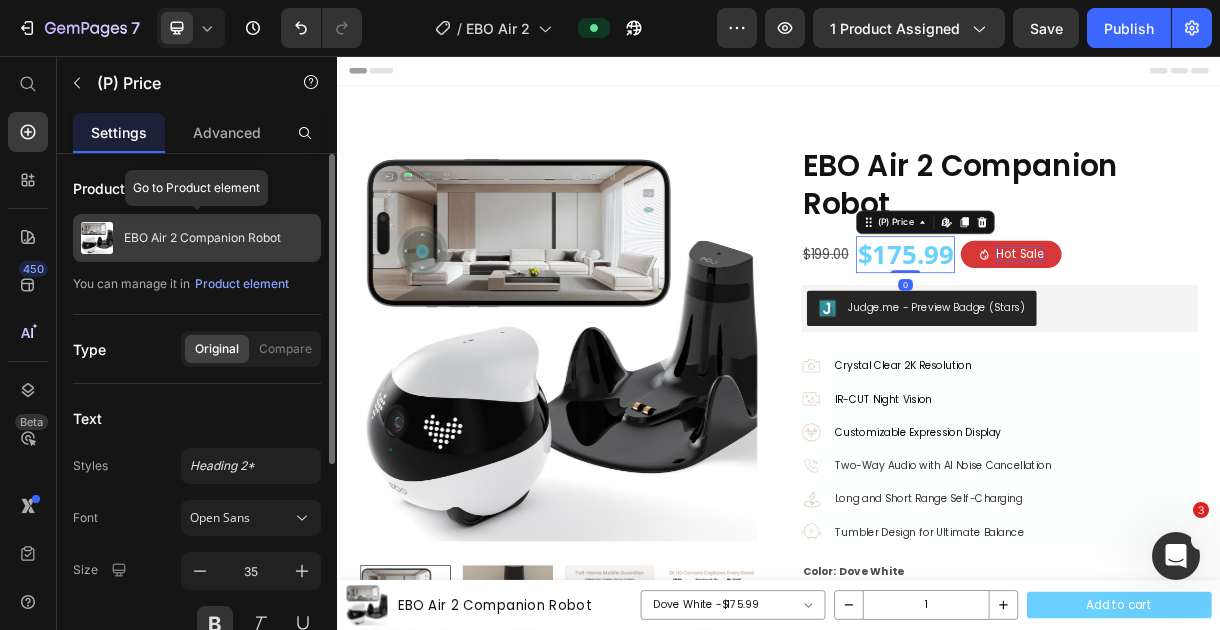 click on "EBO Air 2 Companion Robot" at bounding box center (202, 238) 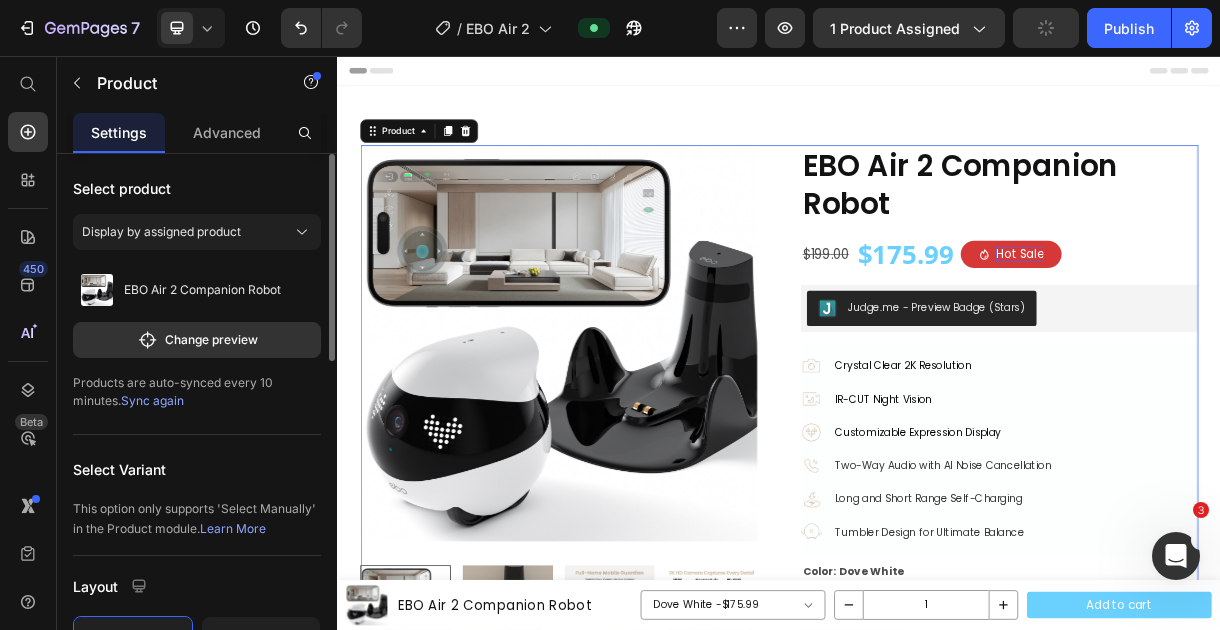 click on "Sync again" at bounding box center (152, 400) 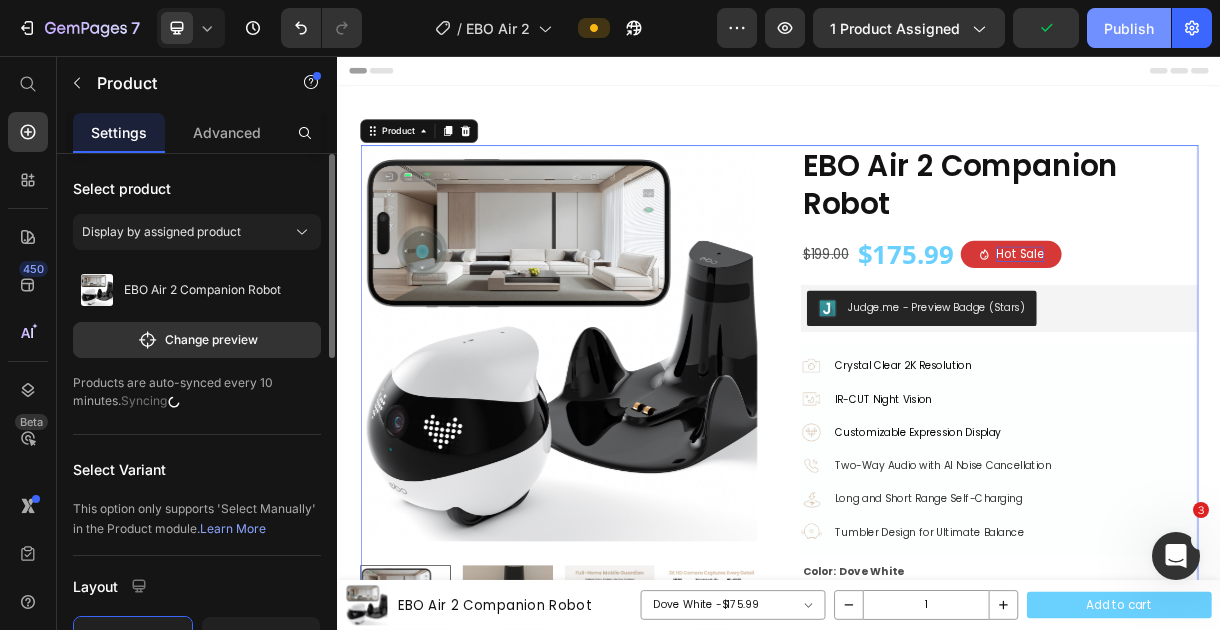 click on "Publish" at bounding box center (1129, 28) 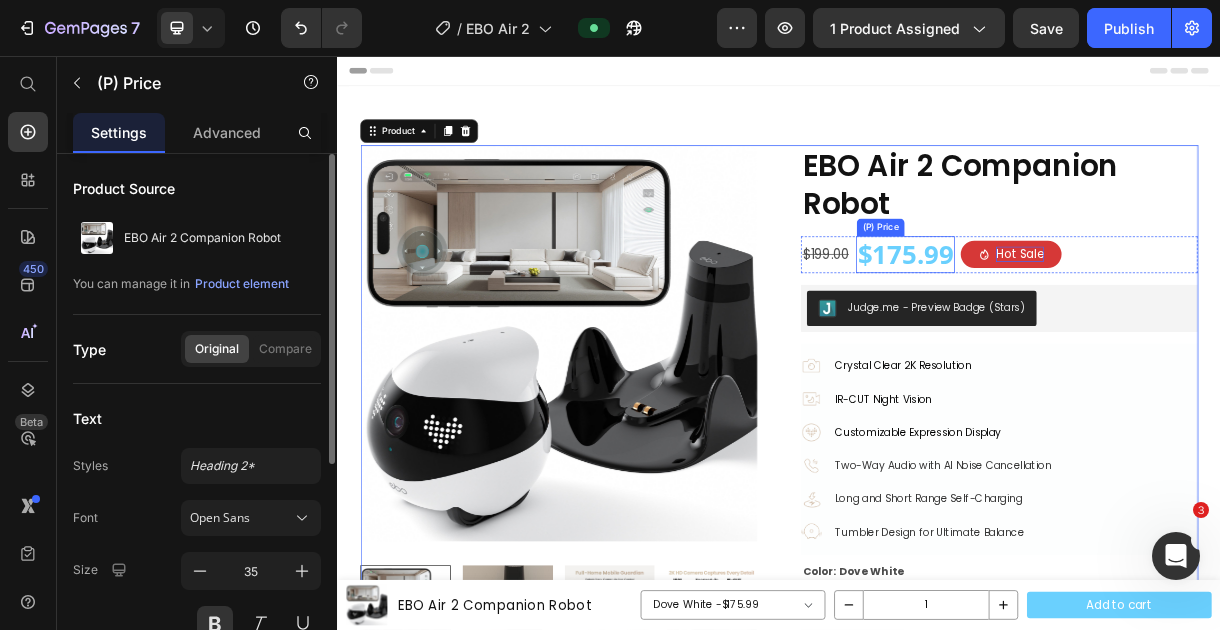 click on "$175.99" at bounding box center [1109, 325] 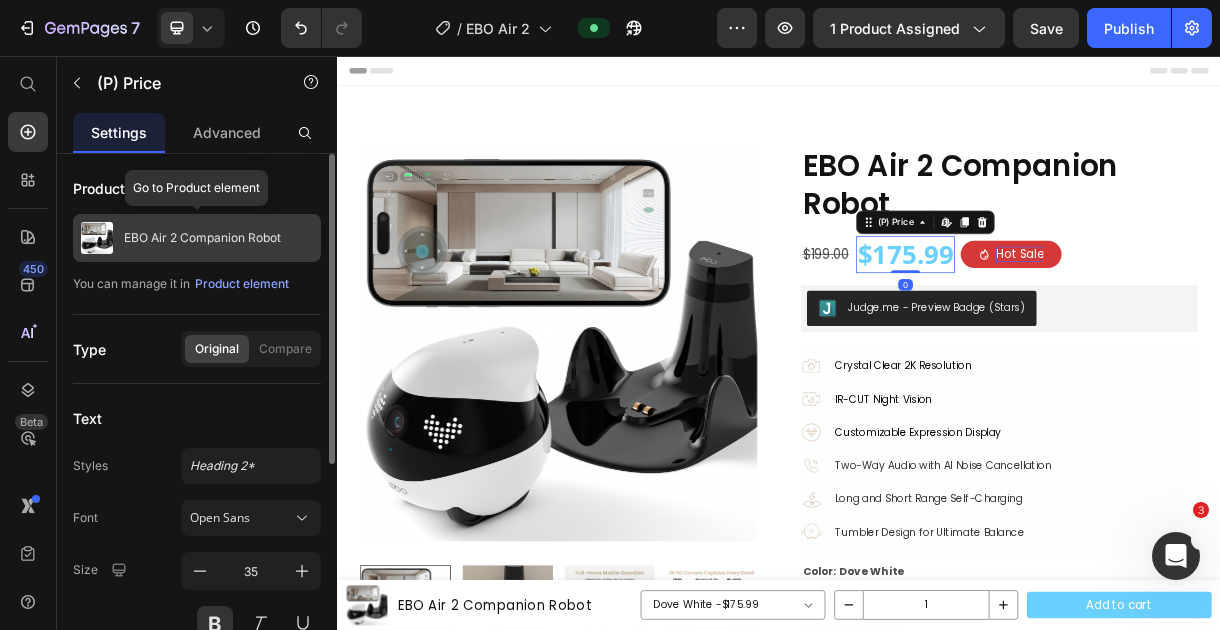 click on "EBO Air 2 Companion Robot" 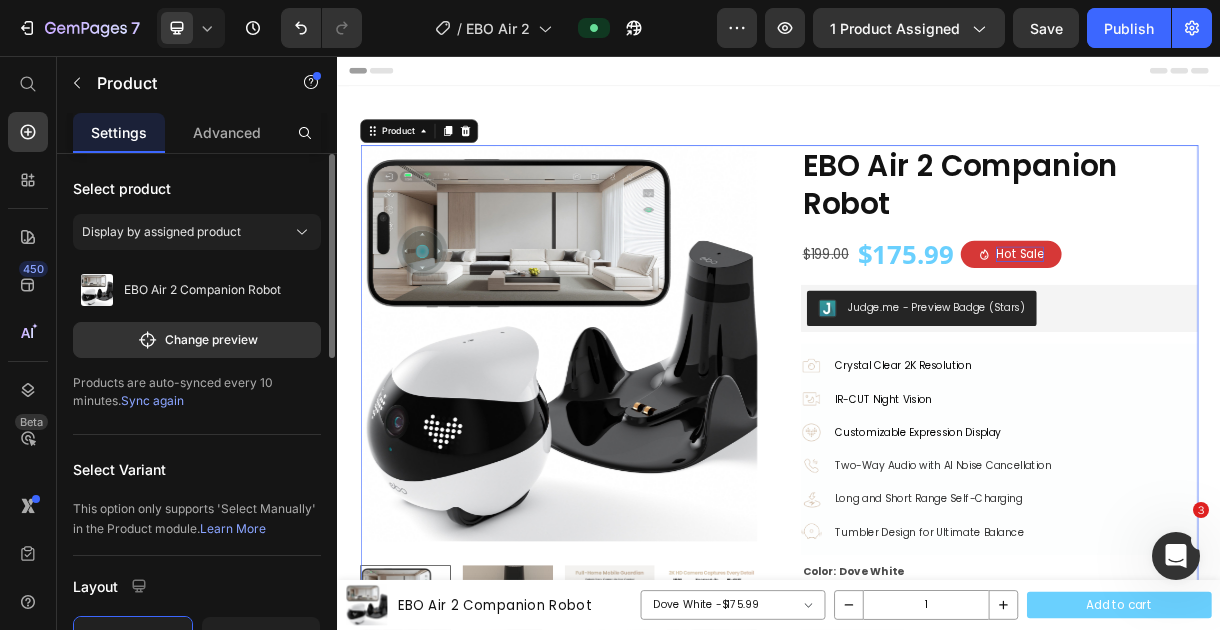 click on "Sync again" at bounding box center [152, 400] 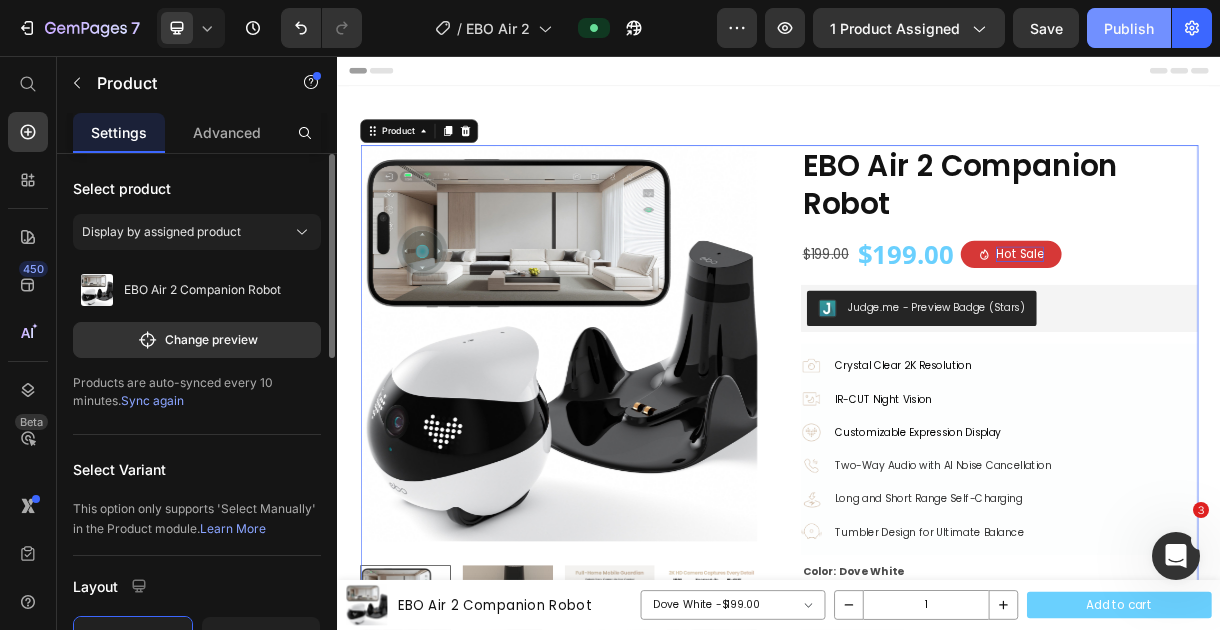 click on "Publish" at bounding box center [1129, 28] 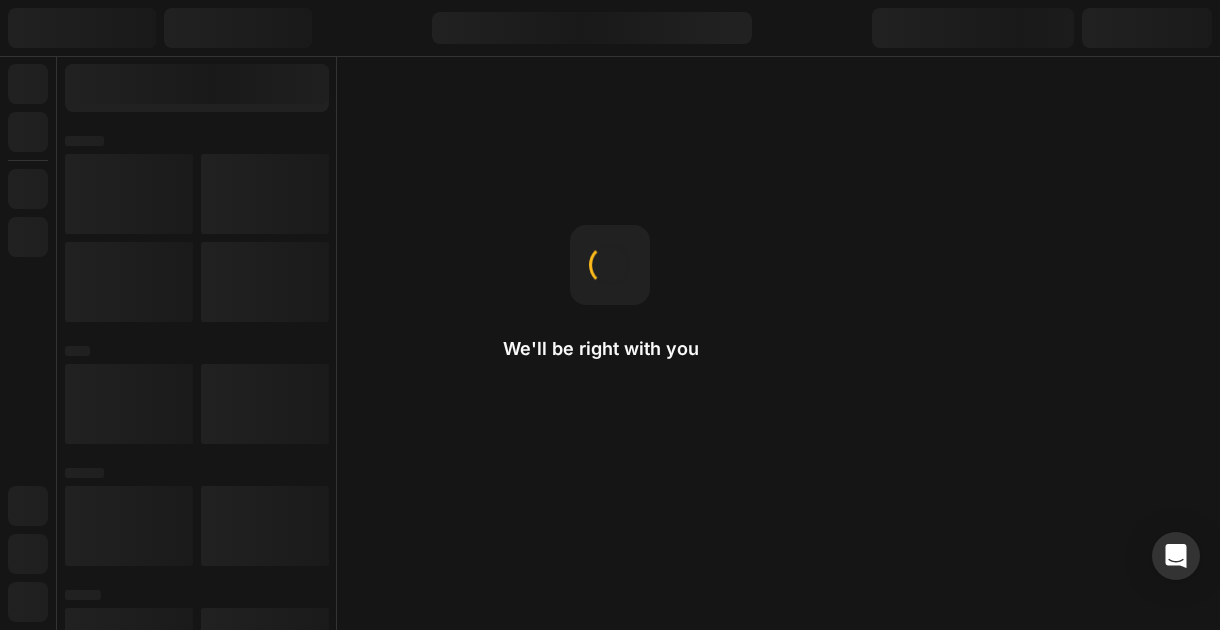 scroll, scrollTop: 0, scrollLeft: 0, axis: both 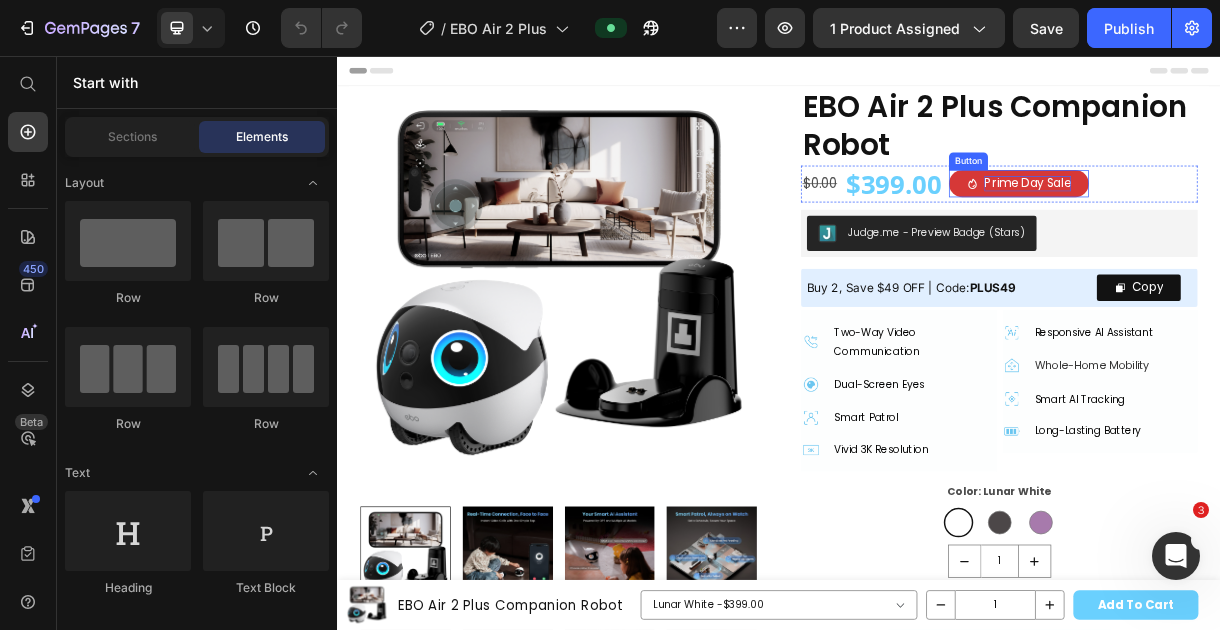 click on "Prime Day Sale" at bounding box center [1275, 229] 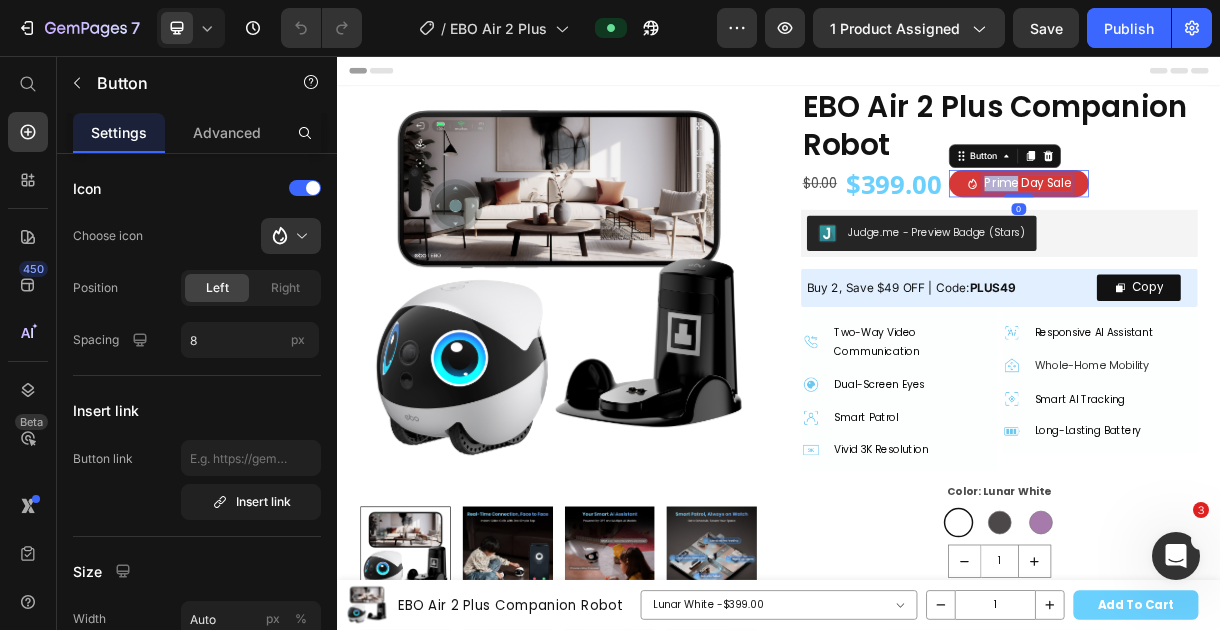 click on "Prime Day Sale" at bounding box center (1275, 229) 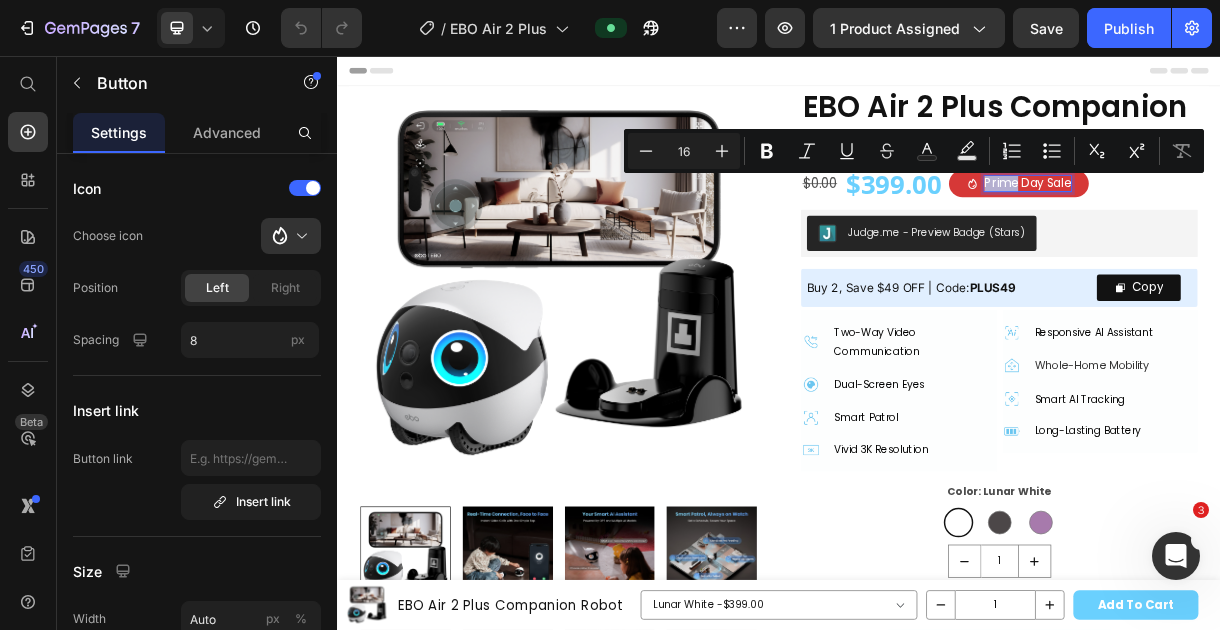 type 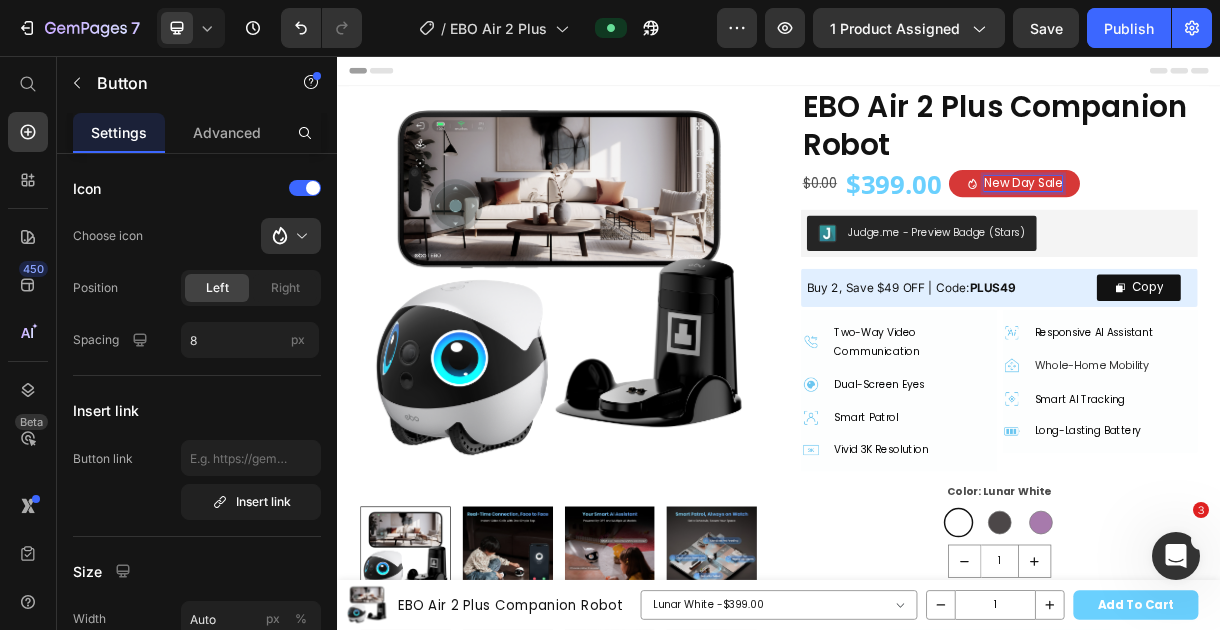 click on "New Day Sale" at bounding box center [1257, 229] 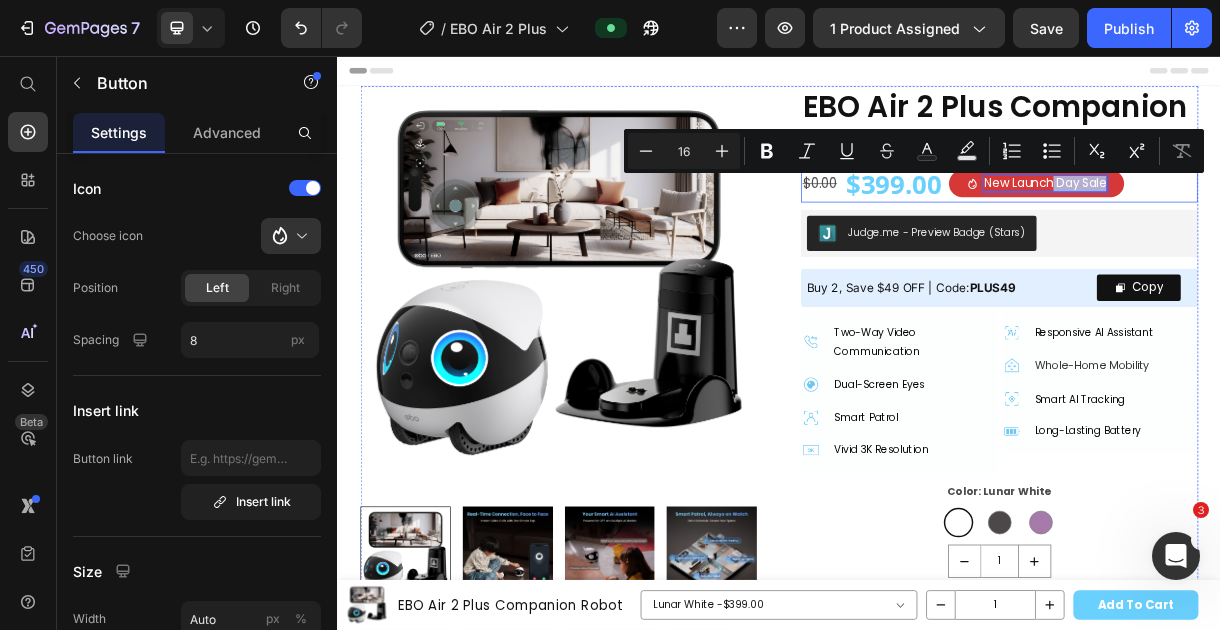drag, startPoint x: 1307, startPoint y: 224, endPoint x: 1445, endPoint y: 220, distance: 138.05795 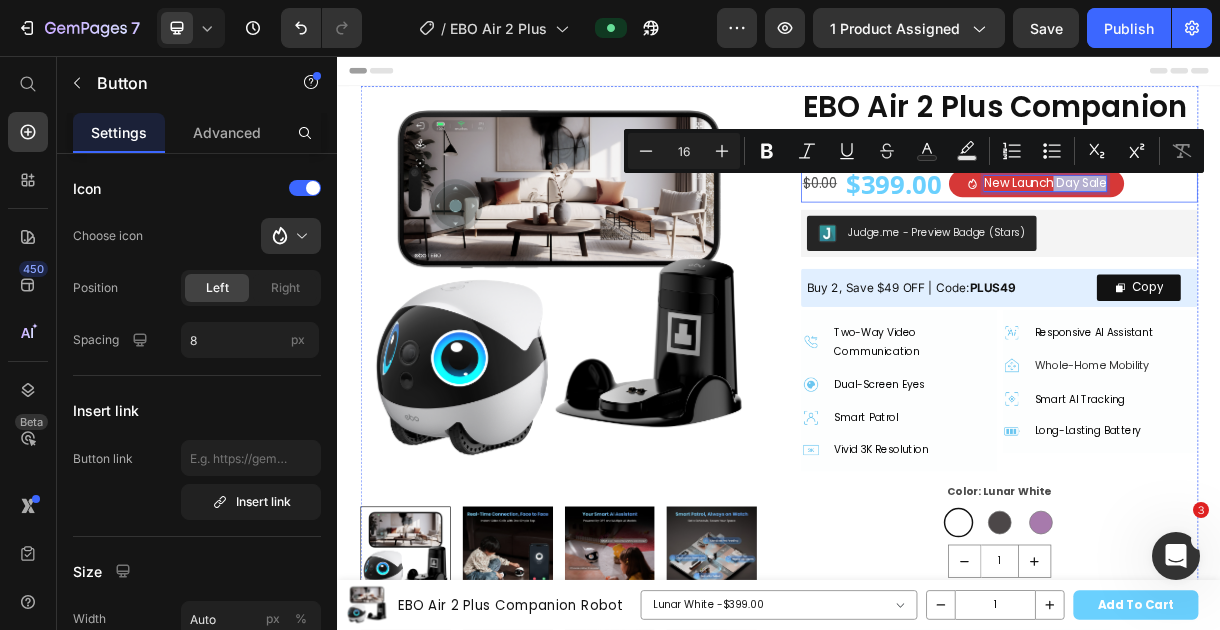 click on "$0.00 Product Price $399.00 (P) Price
New Launch Day Sale Button   0 Row" at bounding box center [1236, 230] 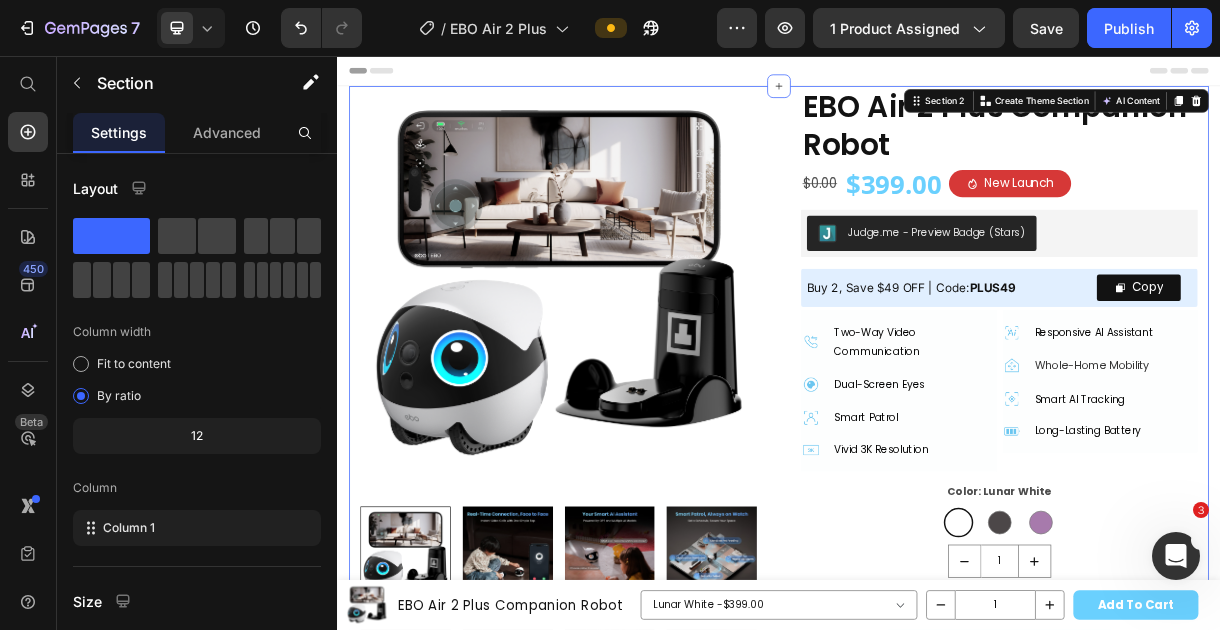 click on "Product Images EBO Air 2 Plus Companion Robot Product Title $0.00 Product Price $399.00 (P) Price
New Launch Button Row Judge.me - Preview Badge (Stars) Judge.me Buy 2, Save $49 OFF | Code:  PLUS49 Text Block Copy Copy Coupon Code Row Row Image Two-Way Video Communication Text Block Image Dual-Screen Eyes Text Block Image Smart Patrol Text Block Image Vivid 3K Resolution Text Block Advanced List Image Responsive AI Assistant Text Block Image Whole-Home Mobility Text Block Image Smart AI Tracking Text Block Image Long-Lasting Battery  Text Block Advanced List Row Image Two-Way Video & Audio Text Block Image Smart Patrol Text Block Image Smart AI Tracking Text Image Vivid 3K Resolution Text Block Advanced List Image Responsive AI Assistant Text Block Image Whole-Home Mobility Text Block Image Dual-Screen Eyes Text Block Image Long-Lasting Battery Text Block Advanced List Row Color: Lunar White Lunar White Lunar White Orbit Grey Orbit Grey Nebula Purple Nebula Purple Product Variants & Swatches" at bounding box center [937, 611] 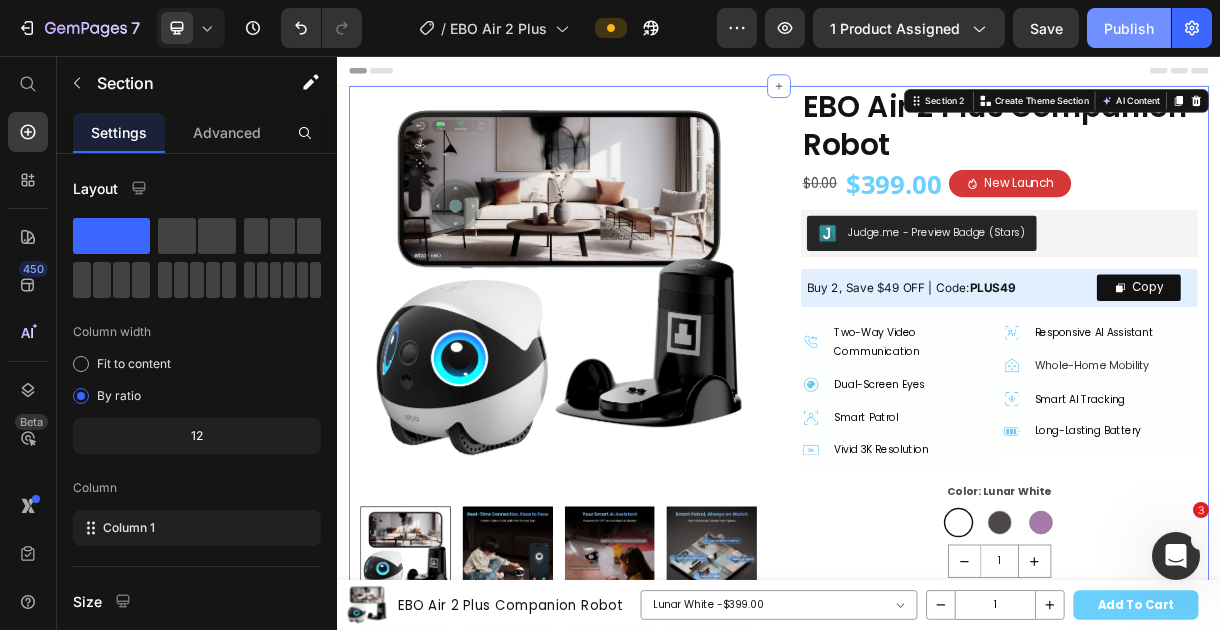 click on "Publish" 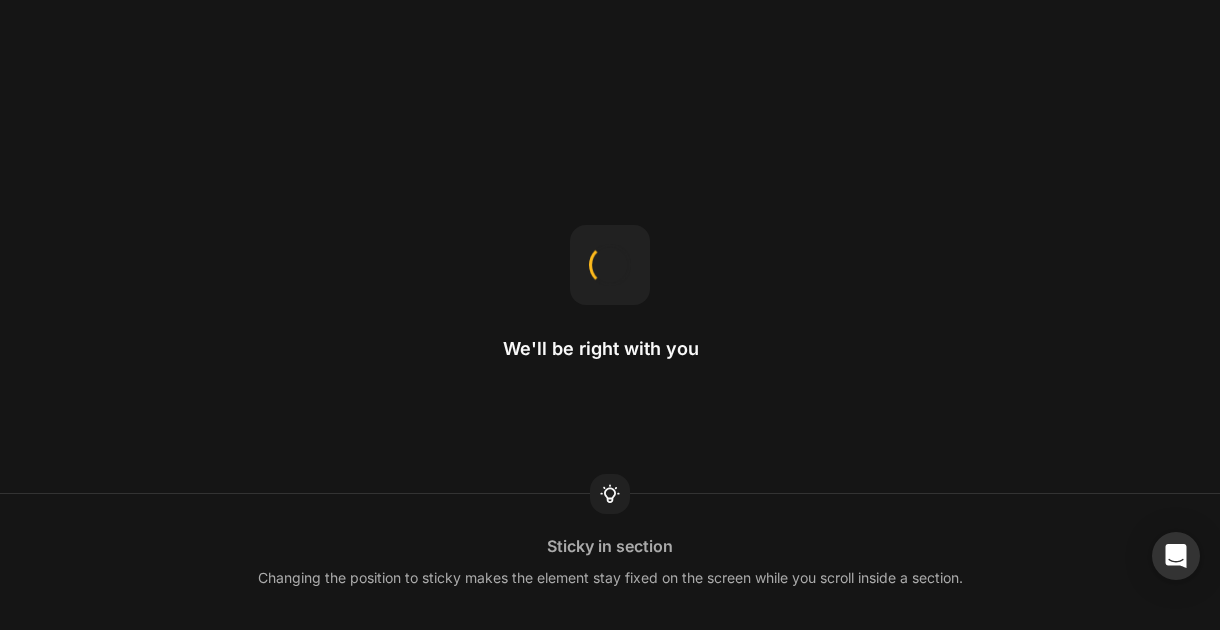scroll, scrollTop: 0, scrollLeft: 0, axis: both 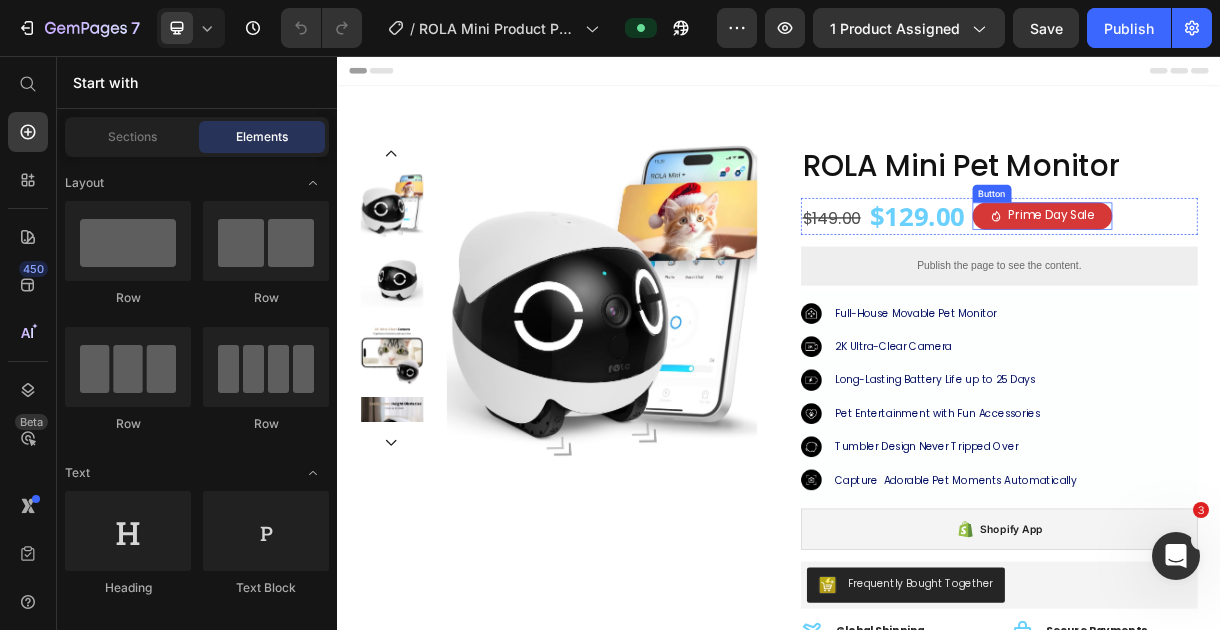 click on "Prime Day Sale" at bounding box center [1295, 273] 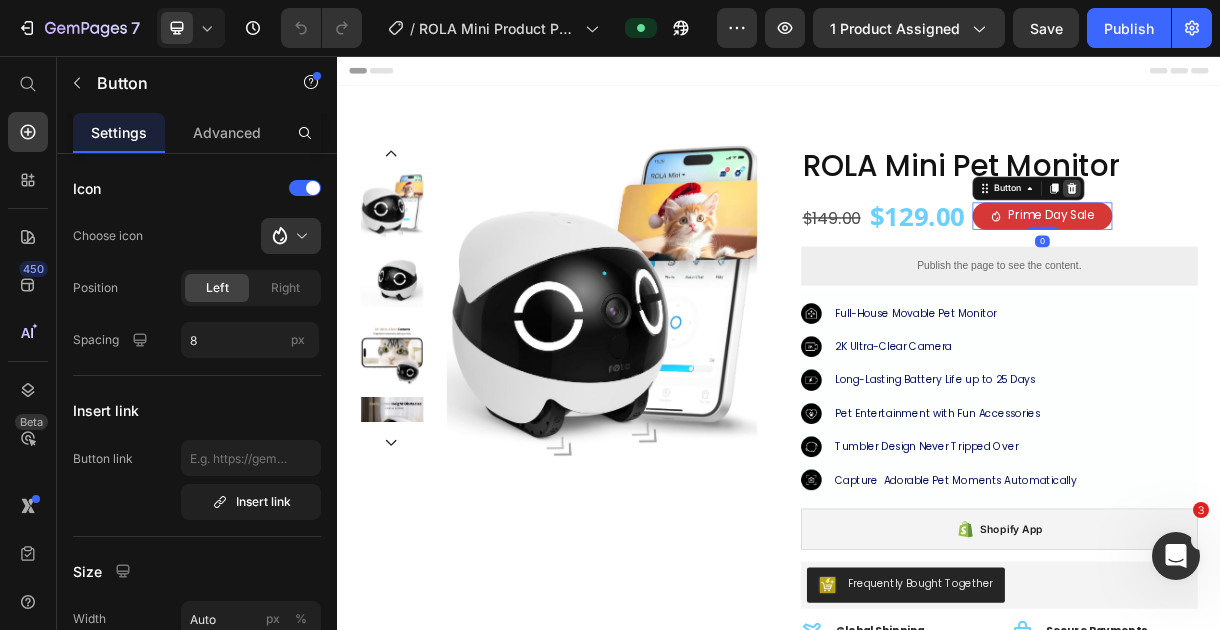click 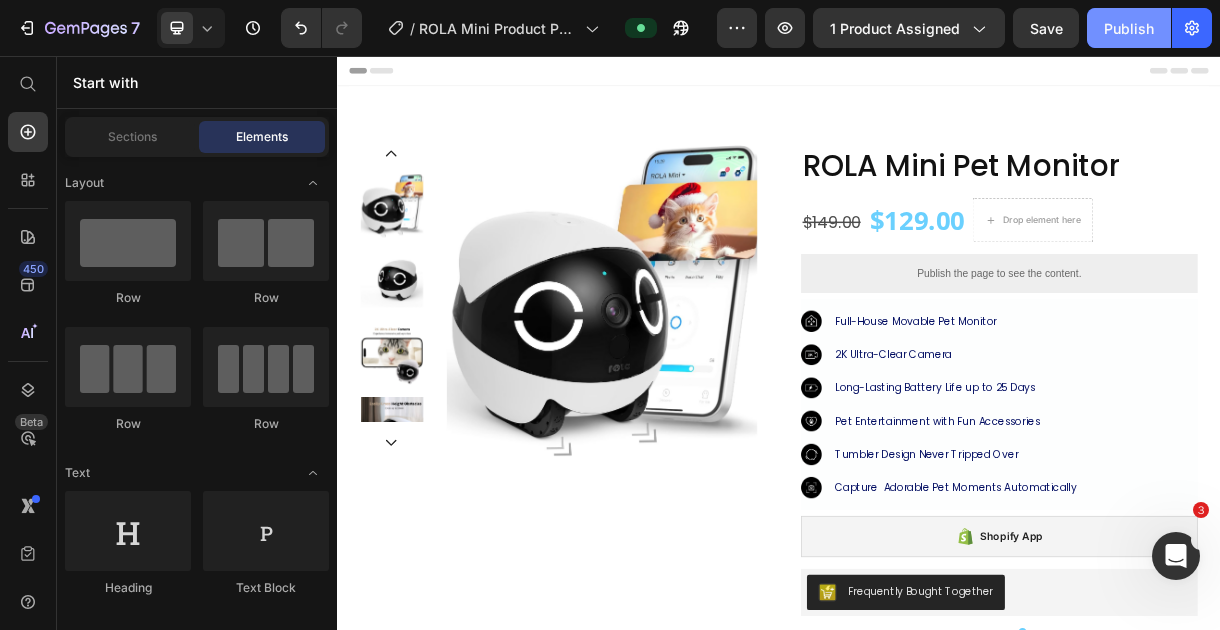 click on "Publish" at bounding box center [1129, 28] 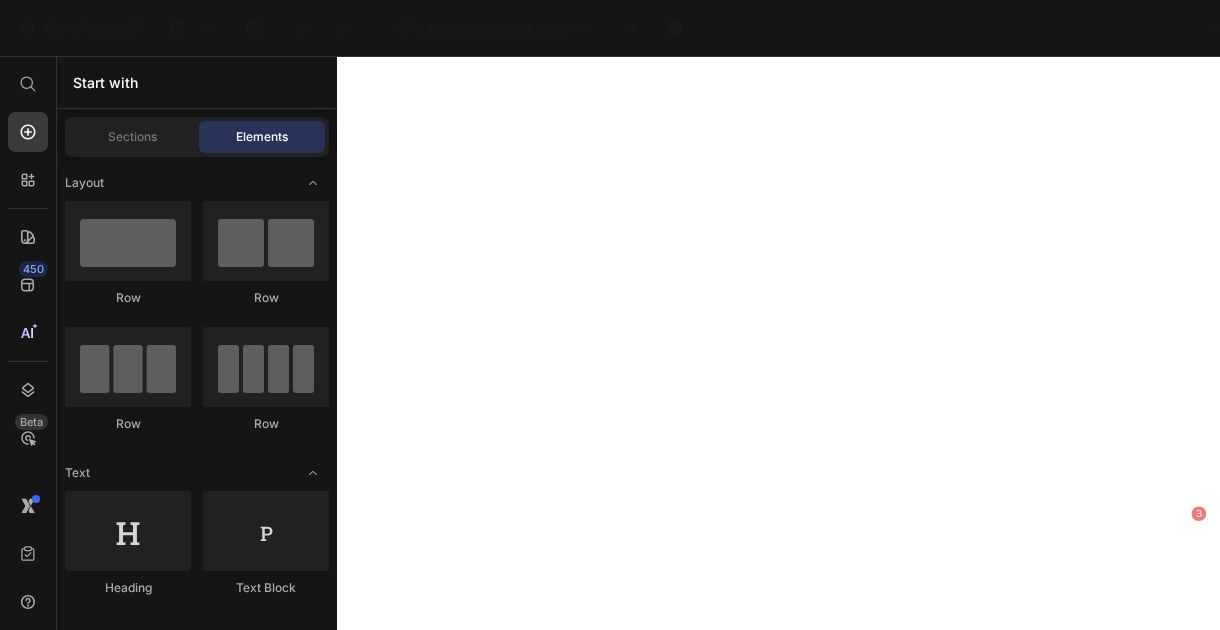 scroll, scrollTop: 0, scrollLeft: 0, axis: both 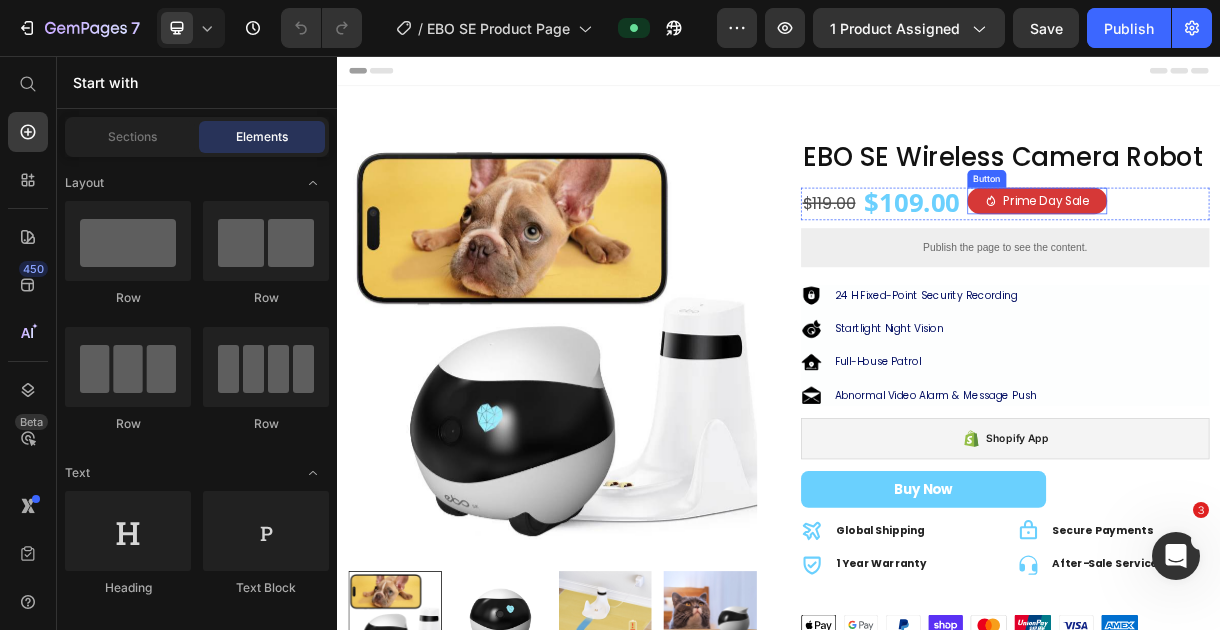 click on "Prime Day Sale" at bounding box center (1288, 253) 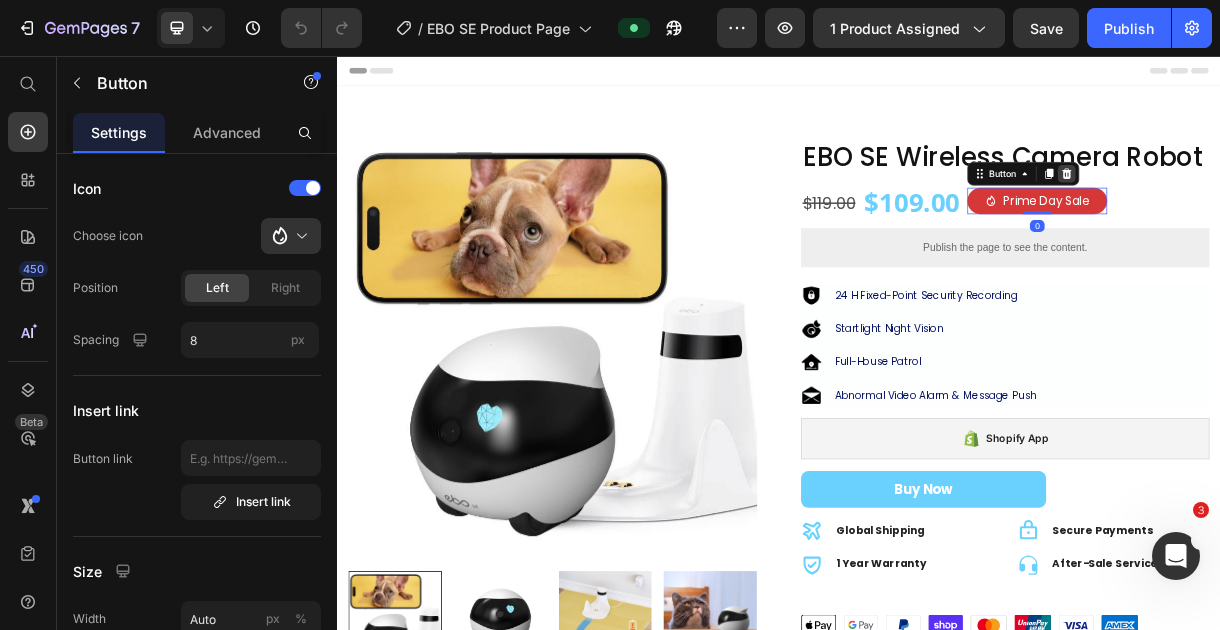 click 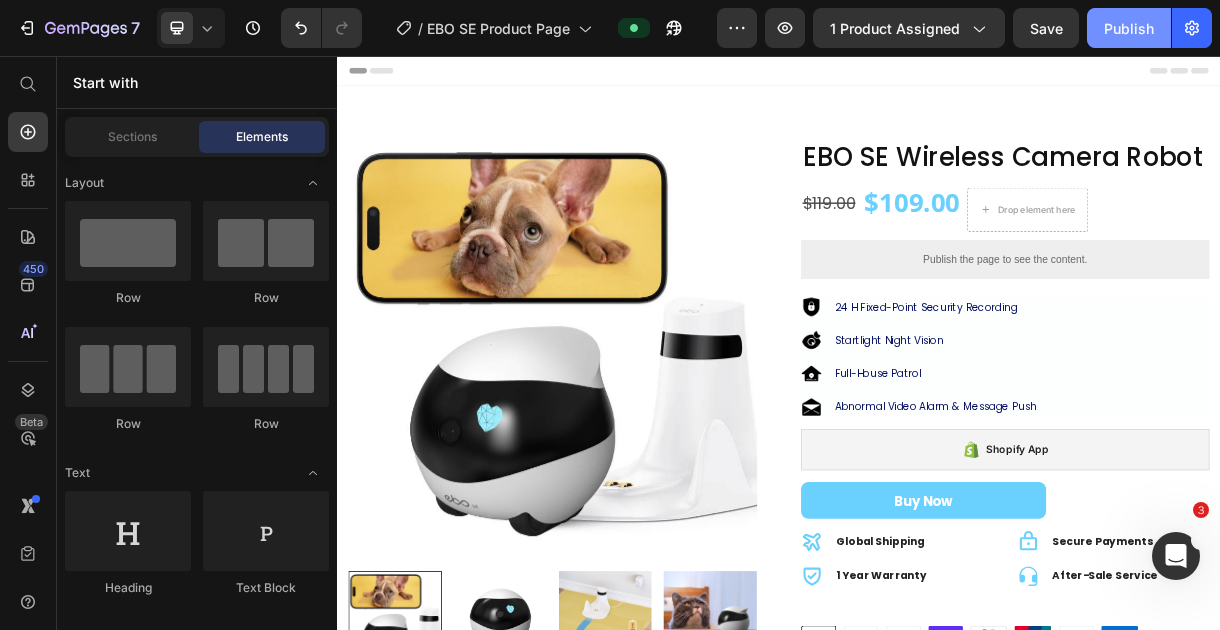 click on "Publish" at bounding box center [1129, 28] 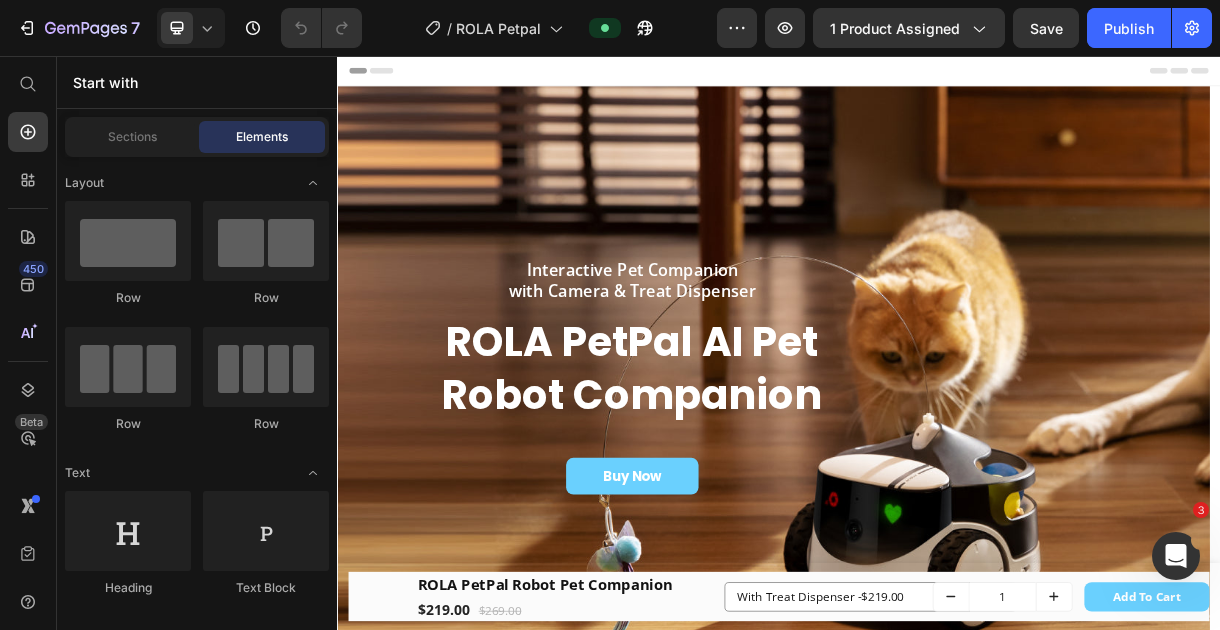 scroll, scrollTop: 0, scrollLeft: 0, axis: both 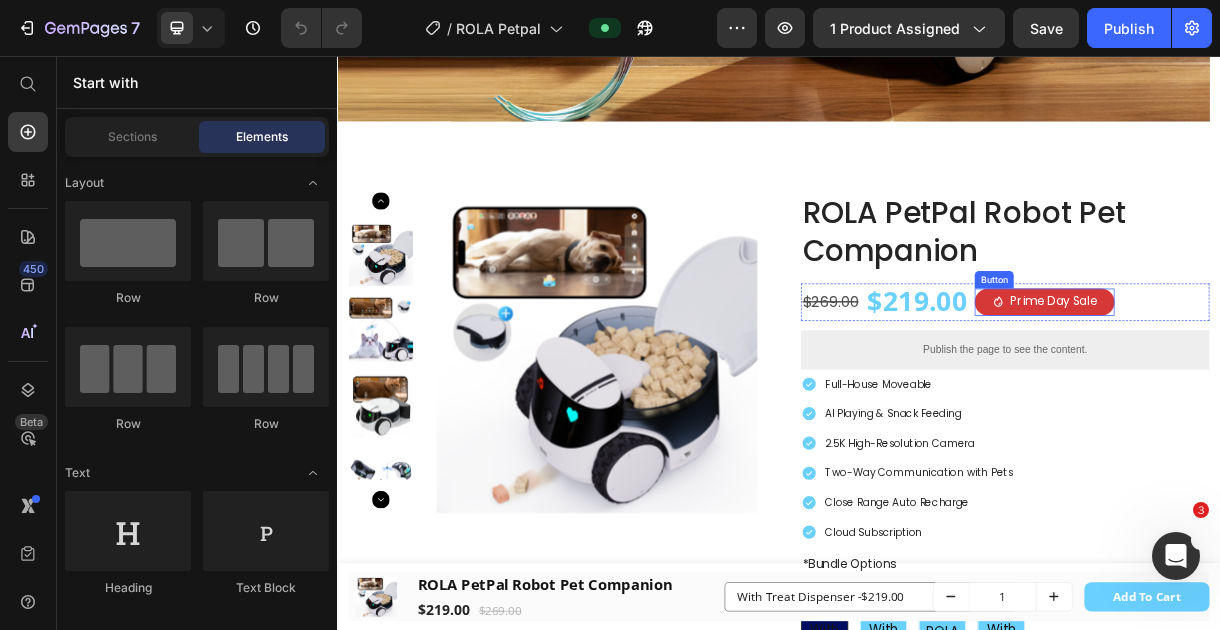 click on "Prime Day Sale" at bounding box center (1298, 390) 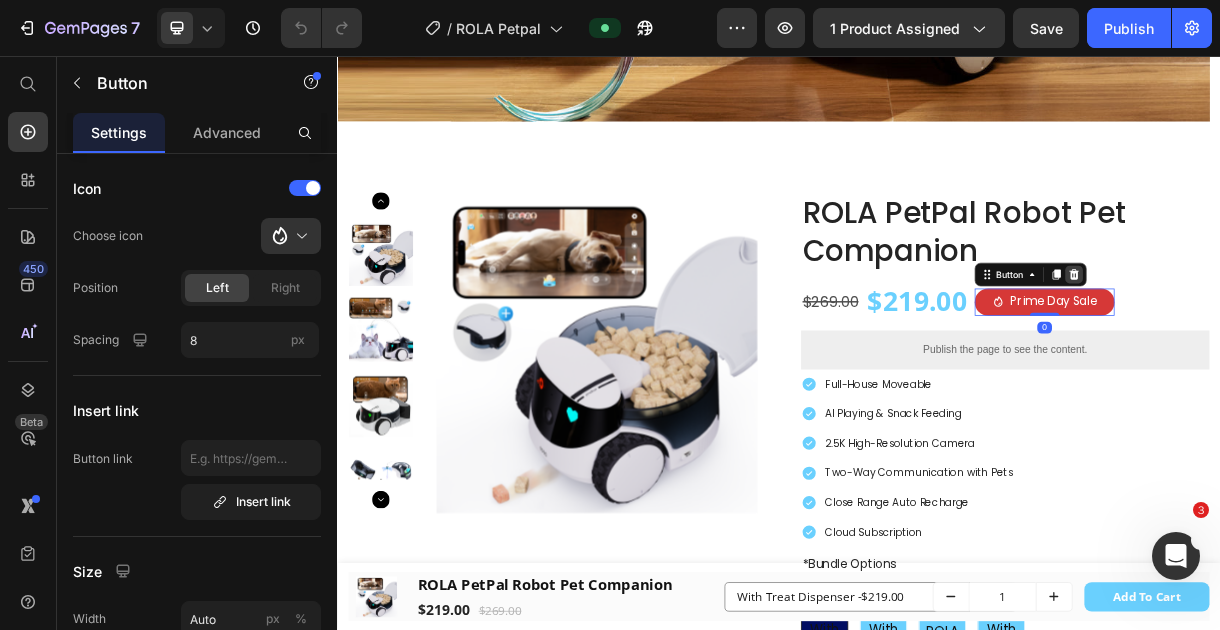click 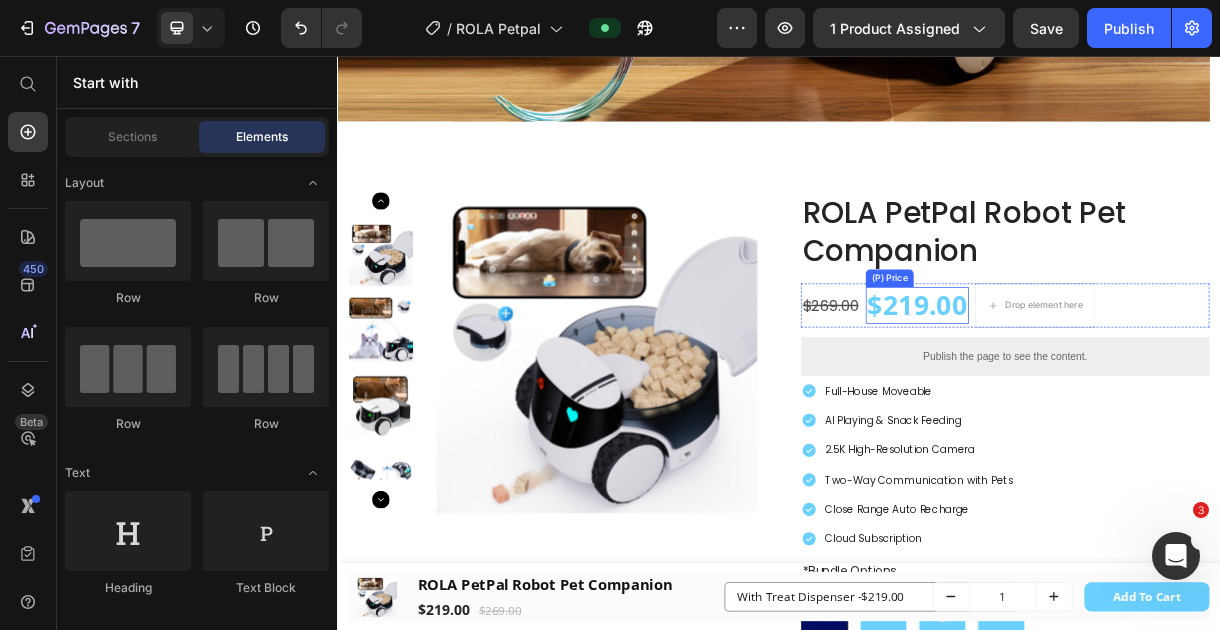 click on "$219.00" at bounding box center [1125, 394] 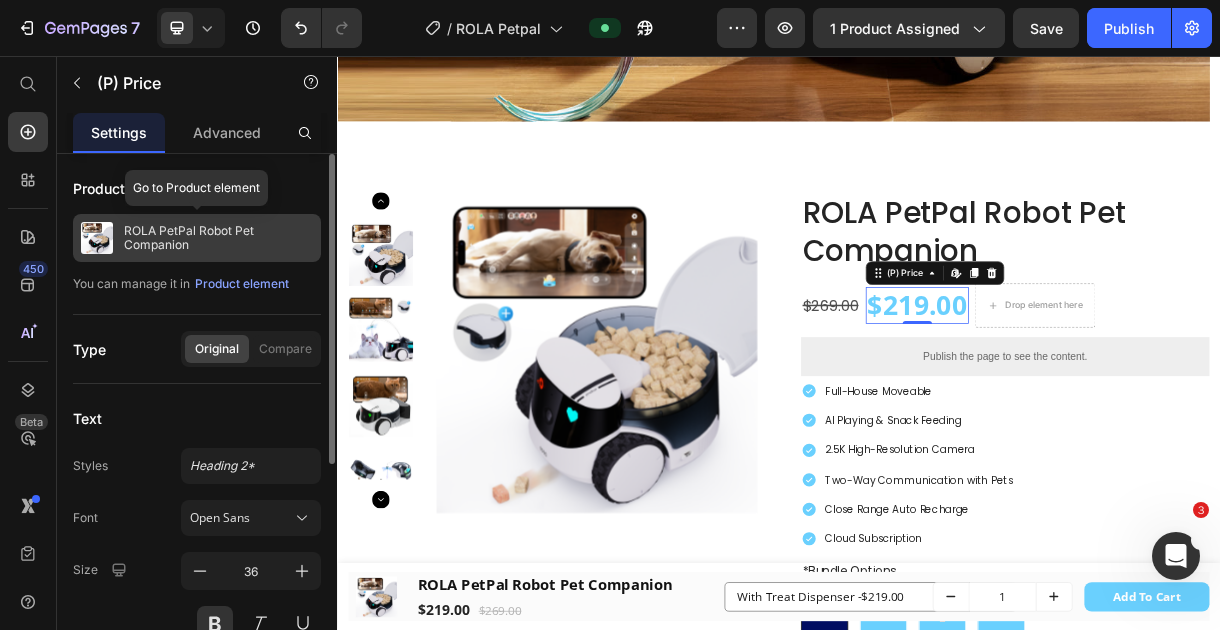 click on "ROLA PetPal Robot Pet Companion" at bounding box center (218, 238) 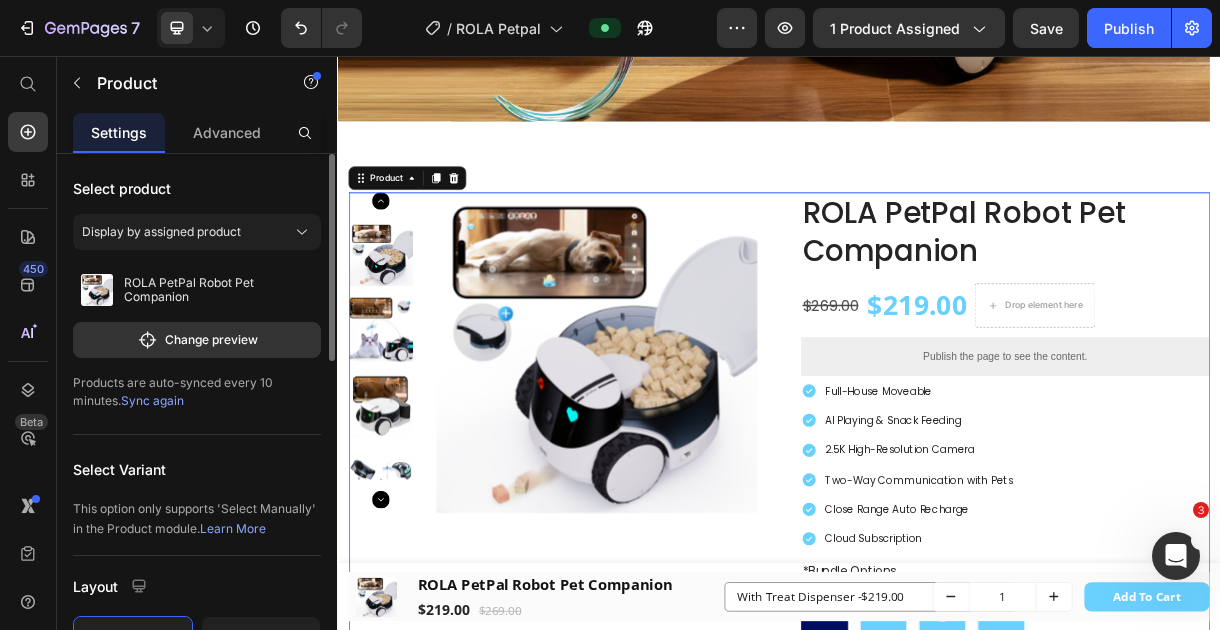 click on "Sync again" at bounding box center (152, 400) 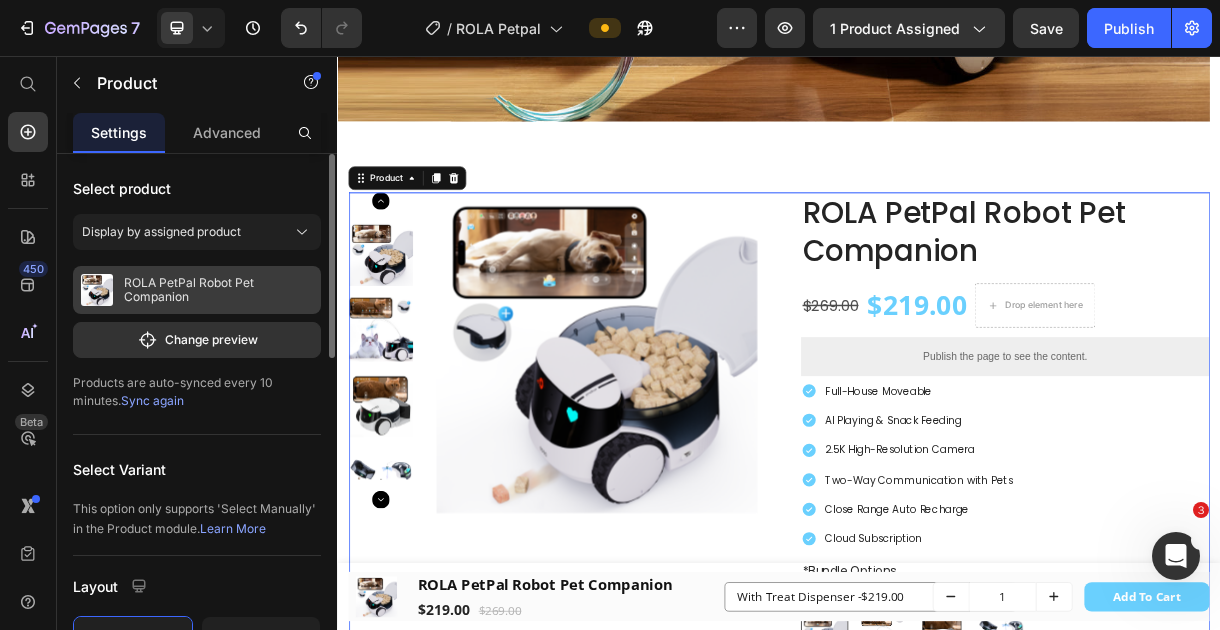 click on "ROLA PetPal Robot Pet Companion" at bounding box center [218, 290] 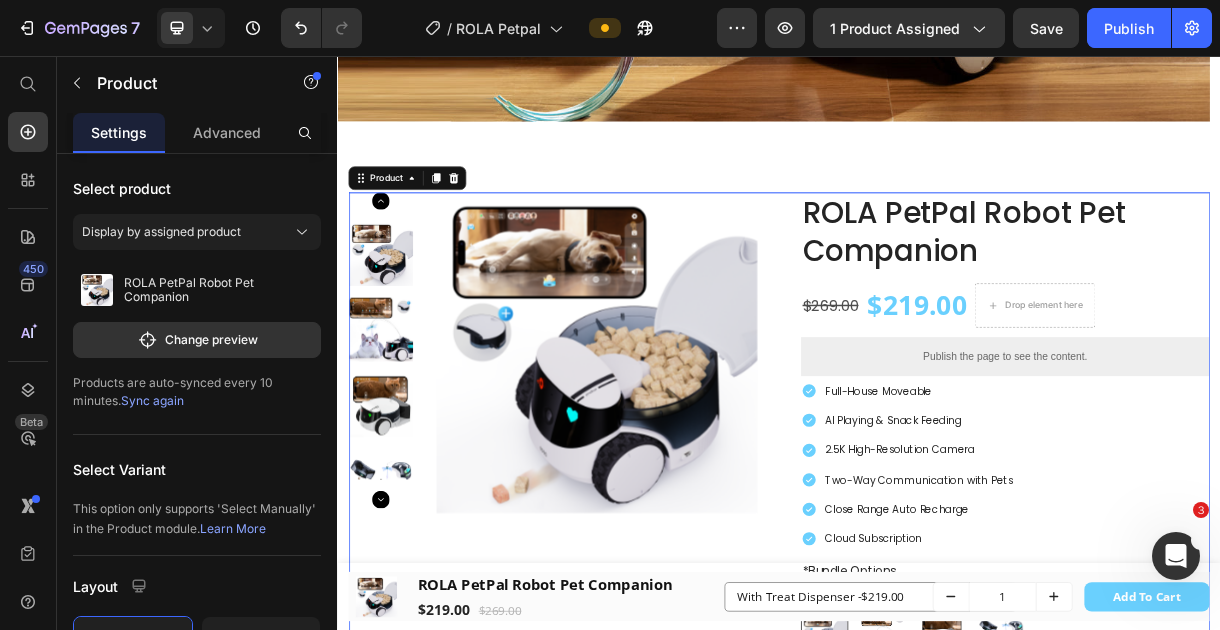 click on "Sync again" at bounding box center (152, 400) 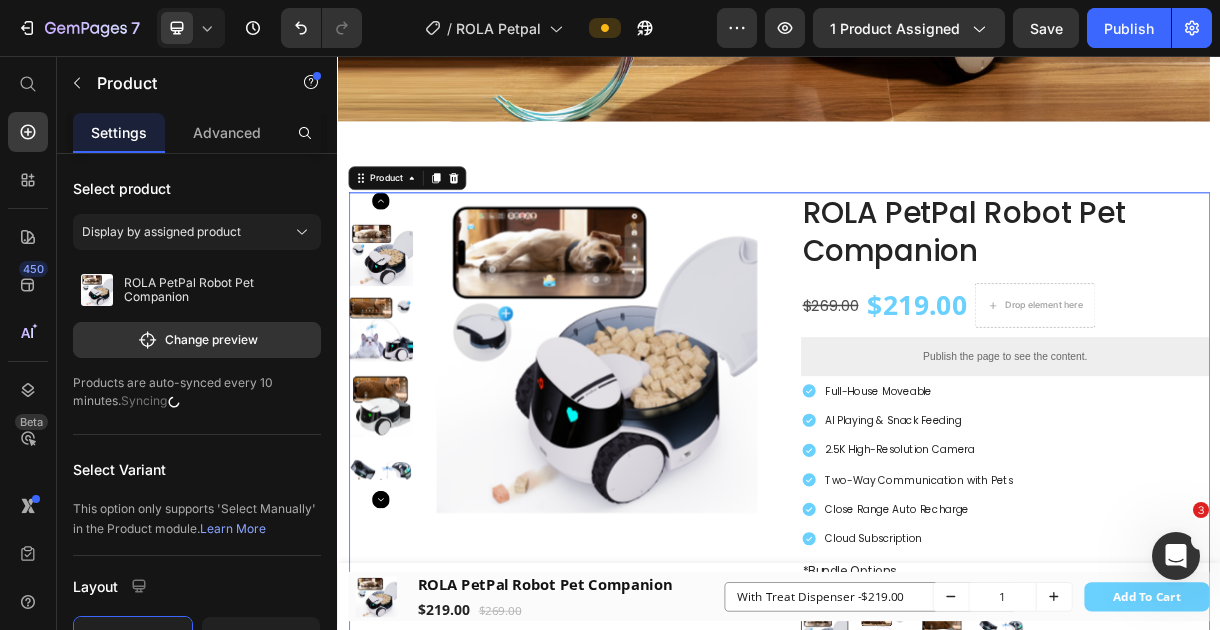 click on "Syncing" at bounding box center (151, 400) 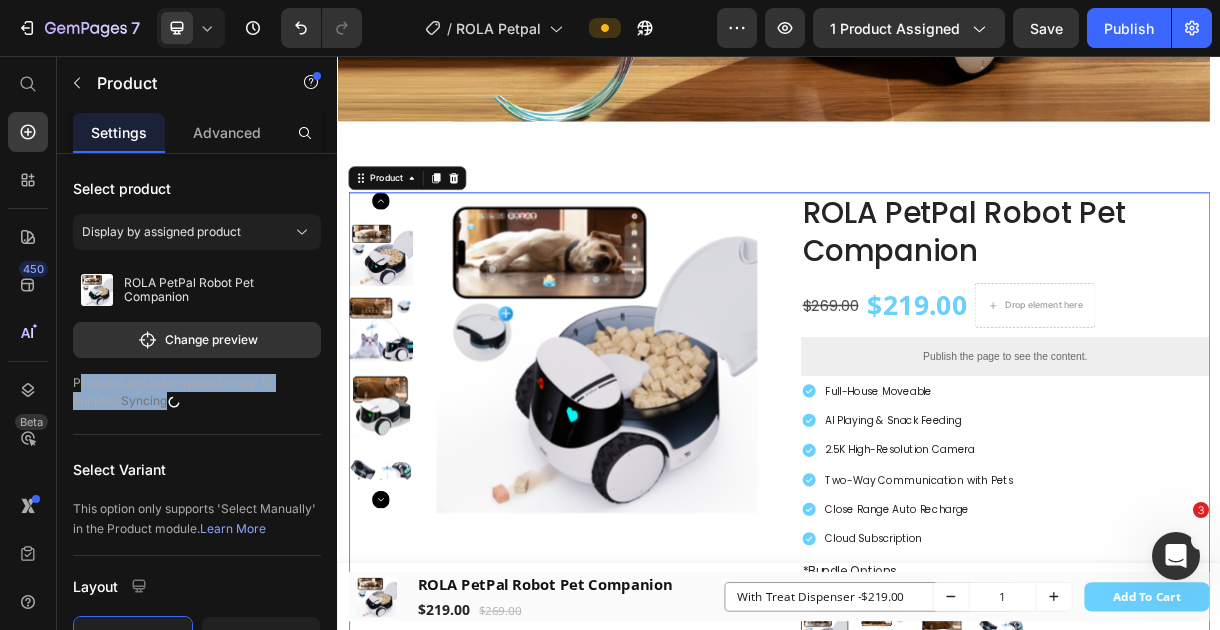 click on "Syncing" at bounding box center [151, 400] 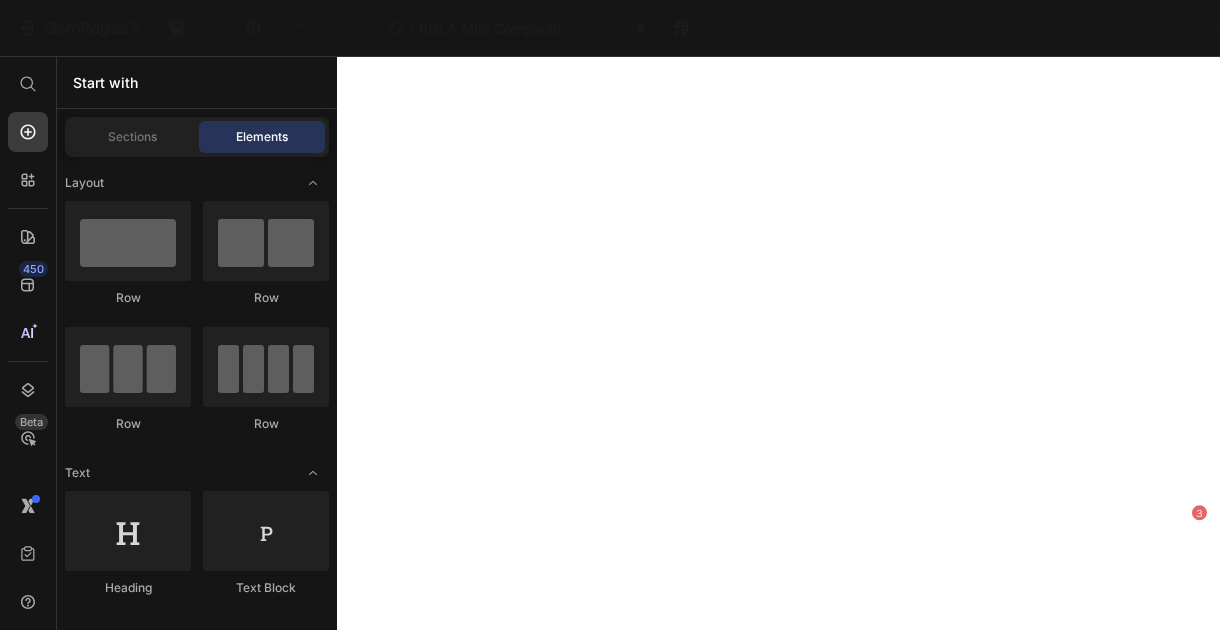 scroll, scrollTop: 0, scrollLeft: 0, axis: both 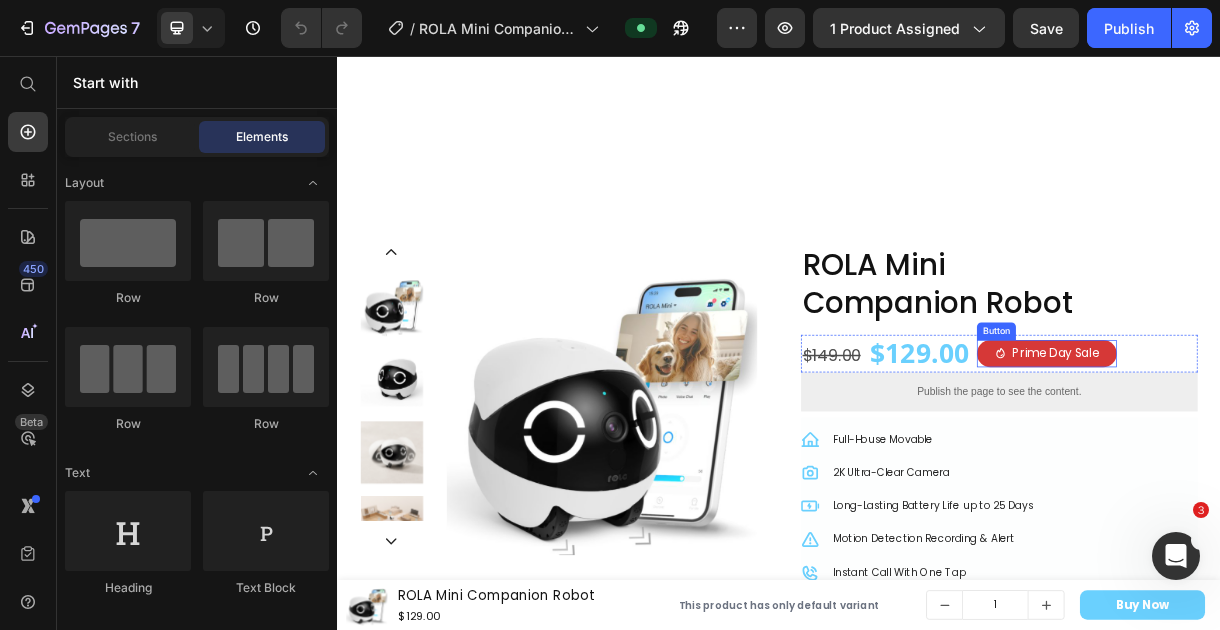 click on "Prime Day Sale" at bounding box center (1301, 460) 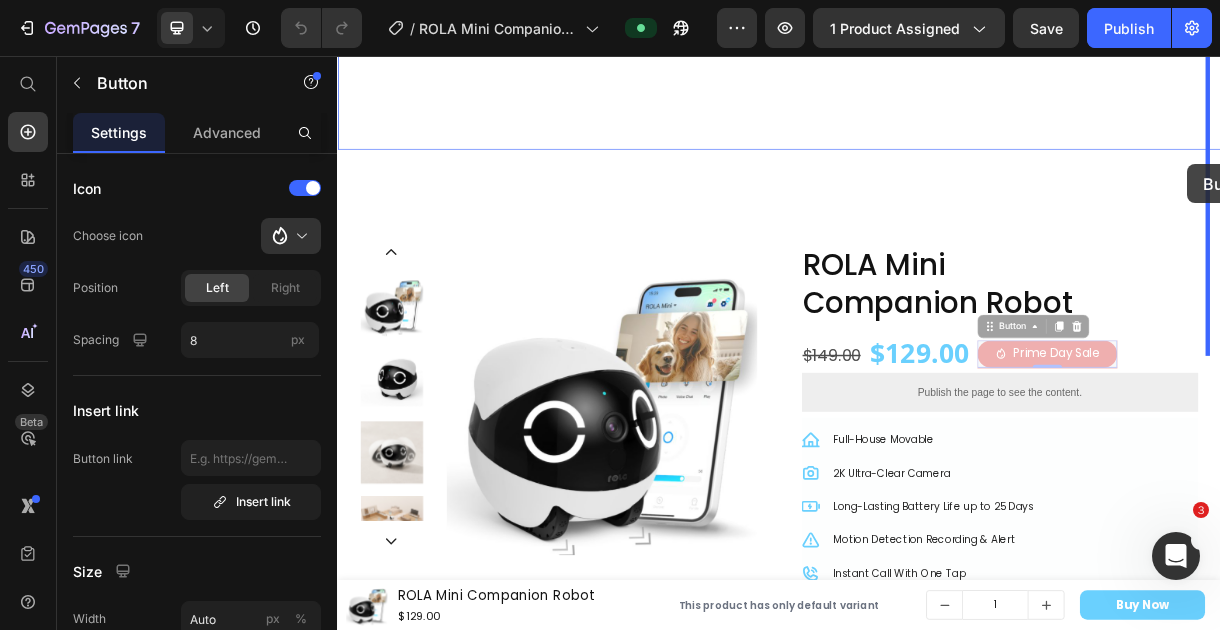 drag, startPoint x: 1214, startPoint y: 468, endPoint x: 1529, endPoint y: 215, distance: 404.02228 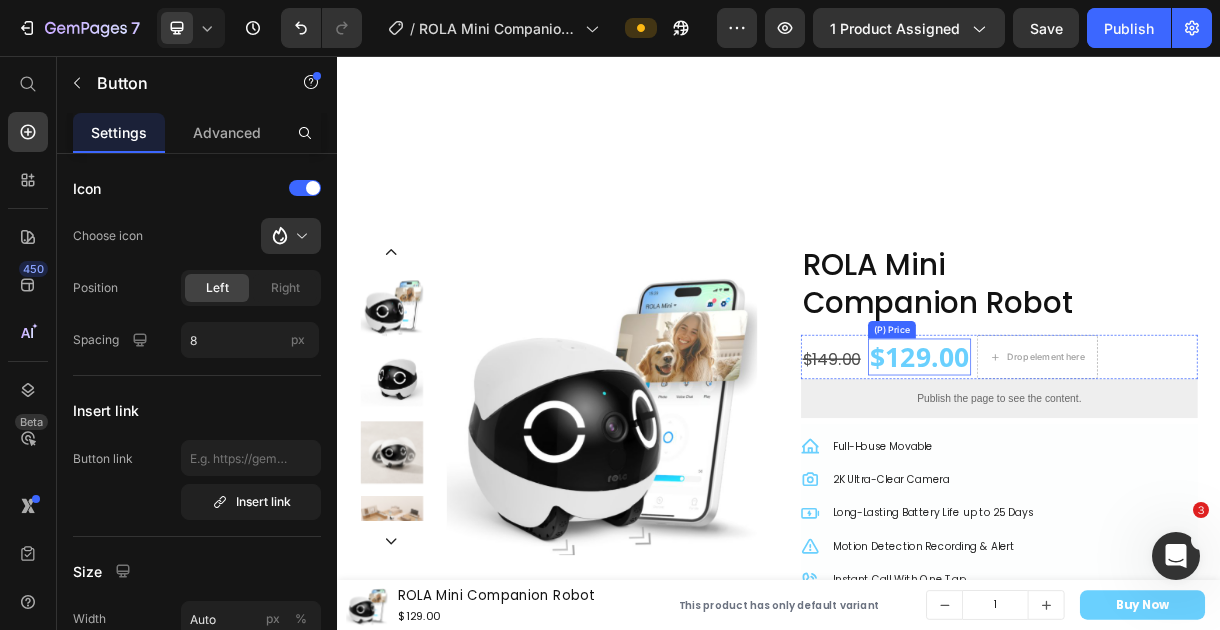 click on "$129.00" at bounding box center (1128, 464) 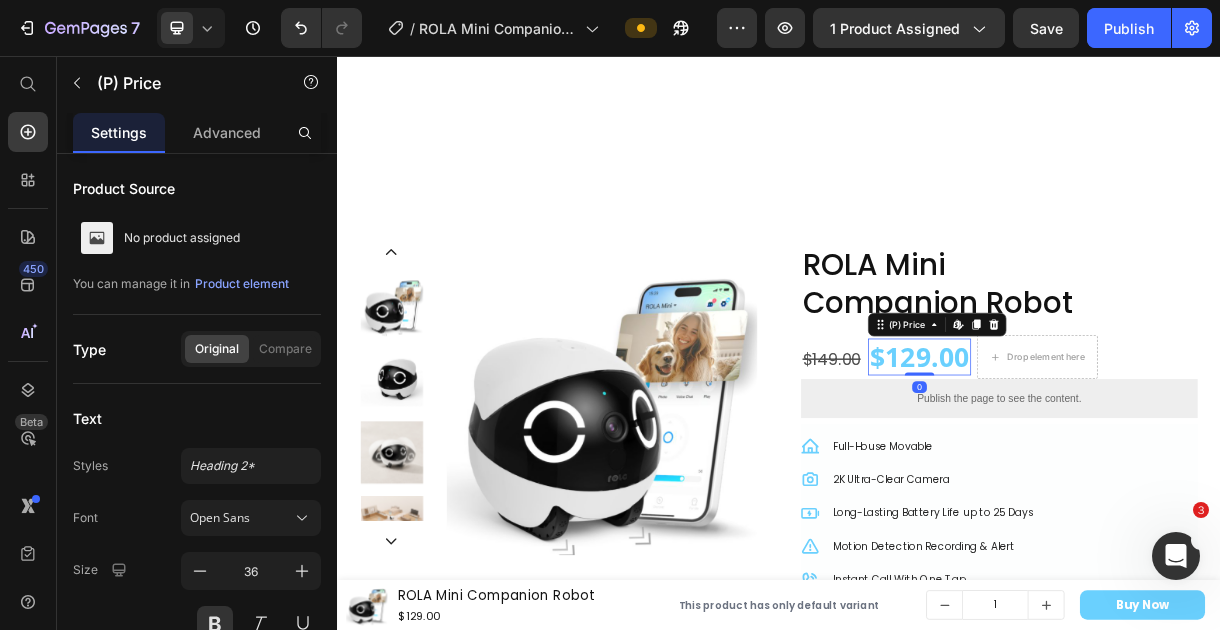 click on "$129.00" at bounding box center (1128, 464) 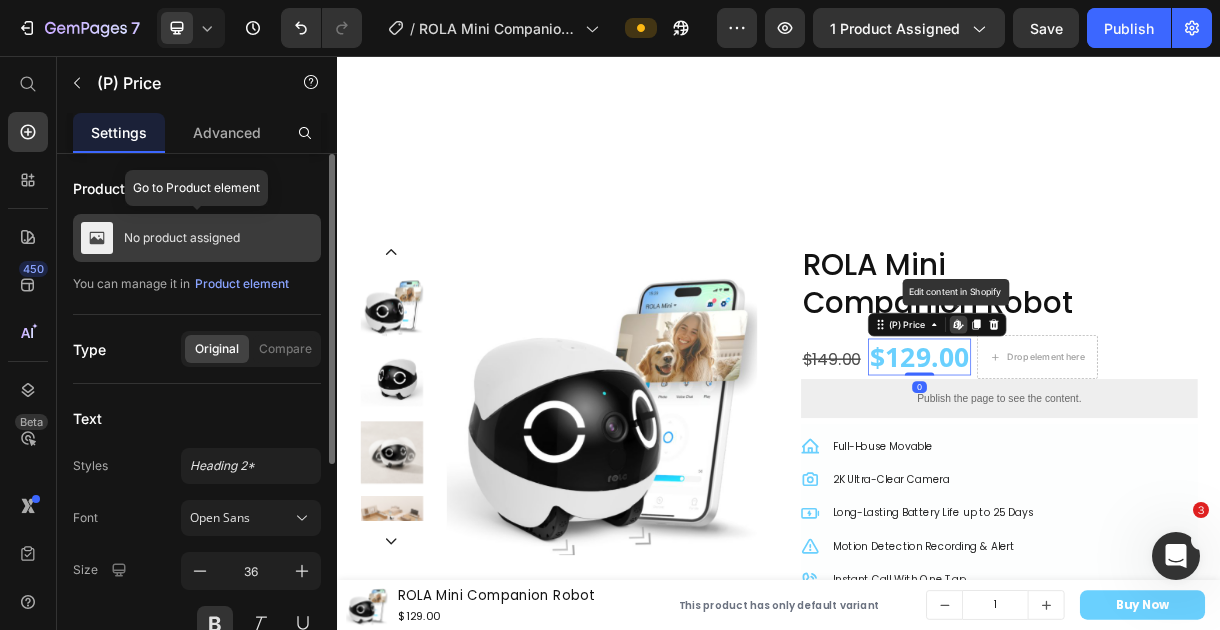 click on "No product assigned" at bounding box center [182, 238] 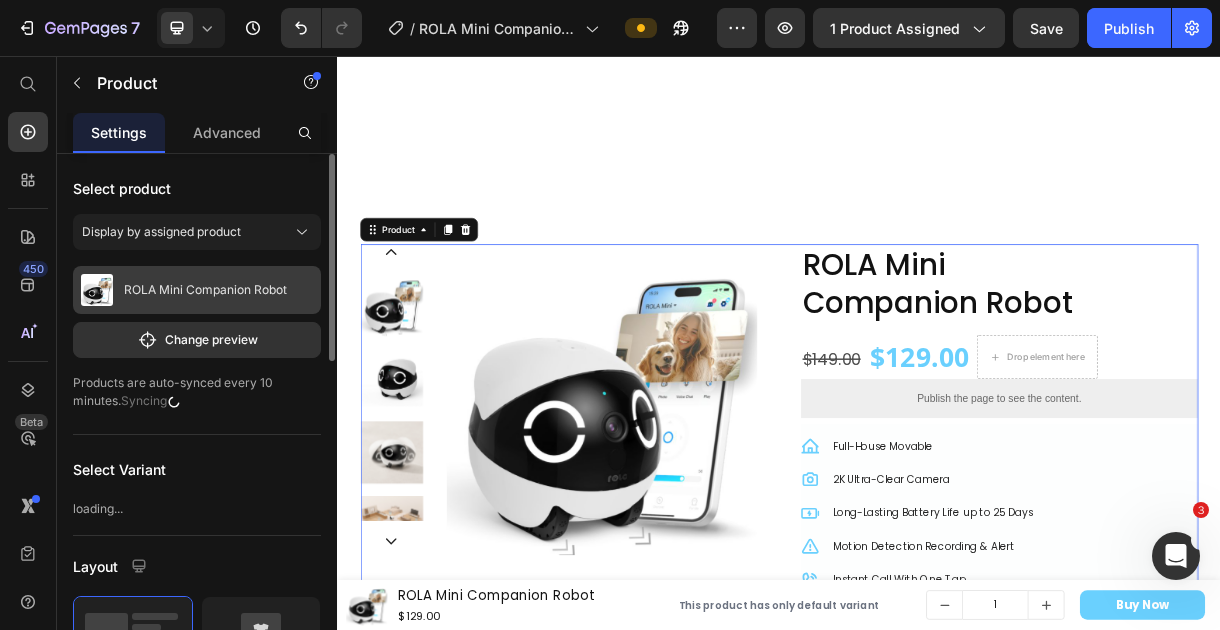 click on "ROLA Mini Companion Robot" at bounding box center (205, 290) 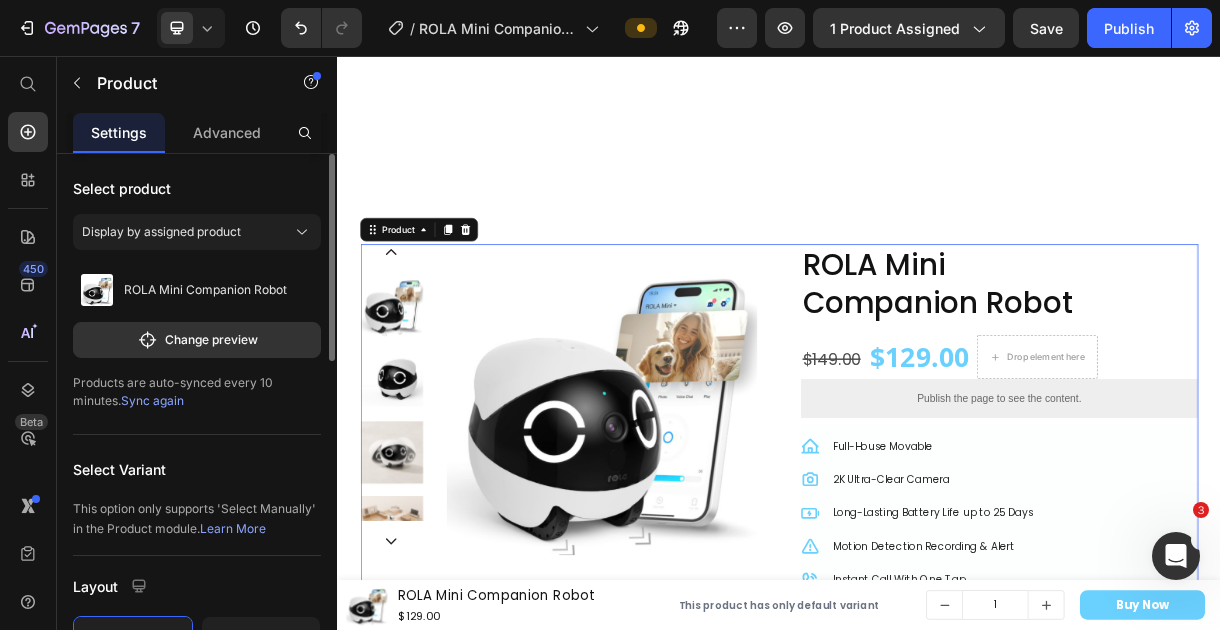 click on "Sync again" at bounding box center (152, 400) 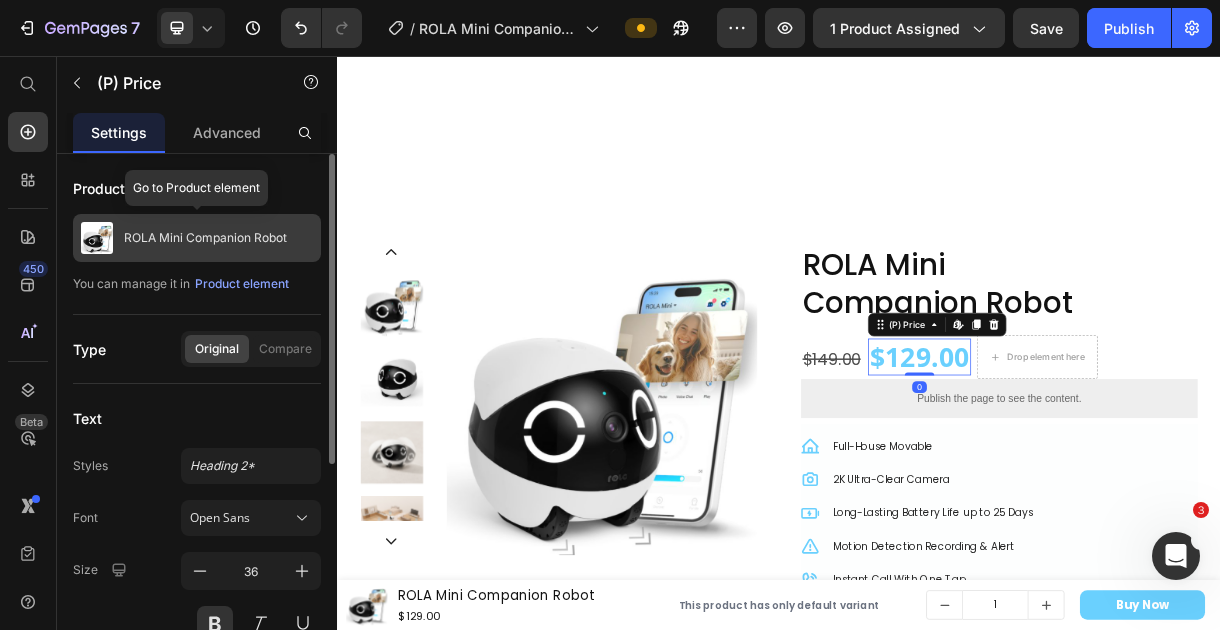 click on "ROLA Mini Companion Robot" at bounding box center [205, 238] 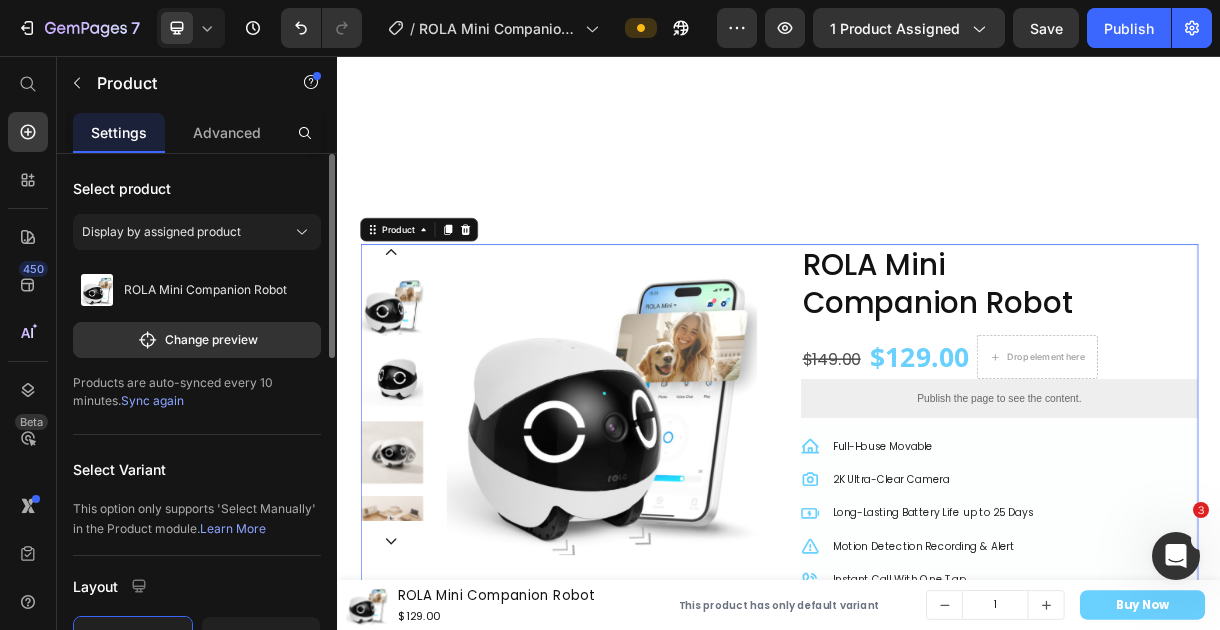 click on "Sync again" at bounding box center (152, 400) 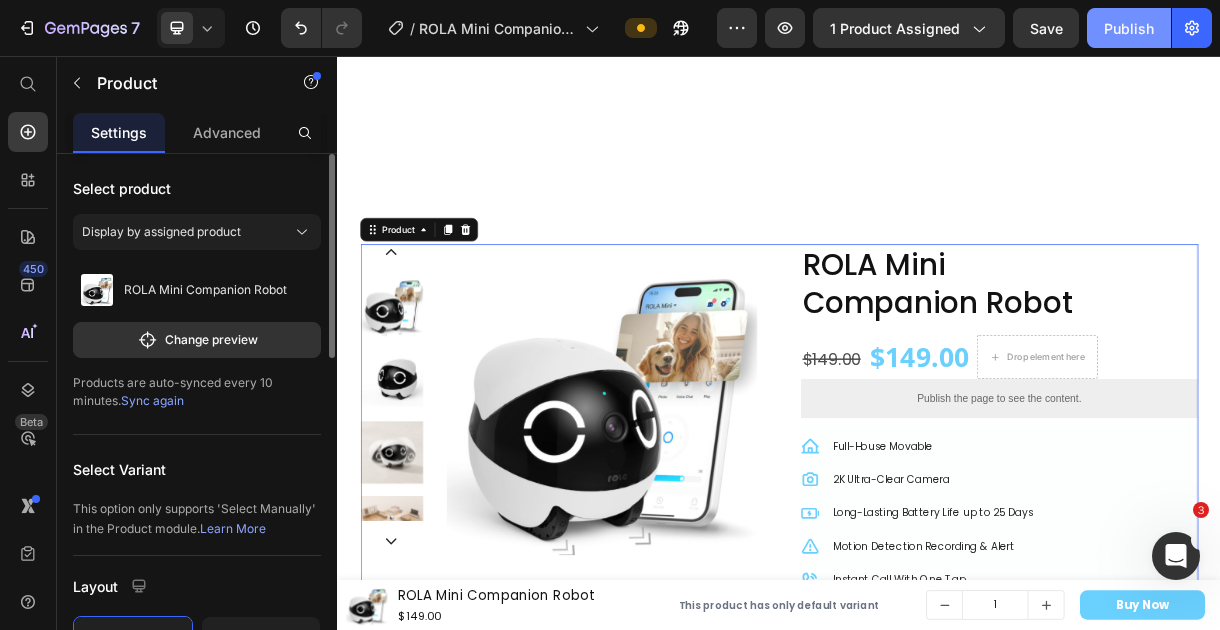 click on "Publish" at bounding box center (1129, 28) 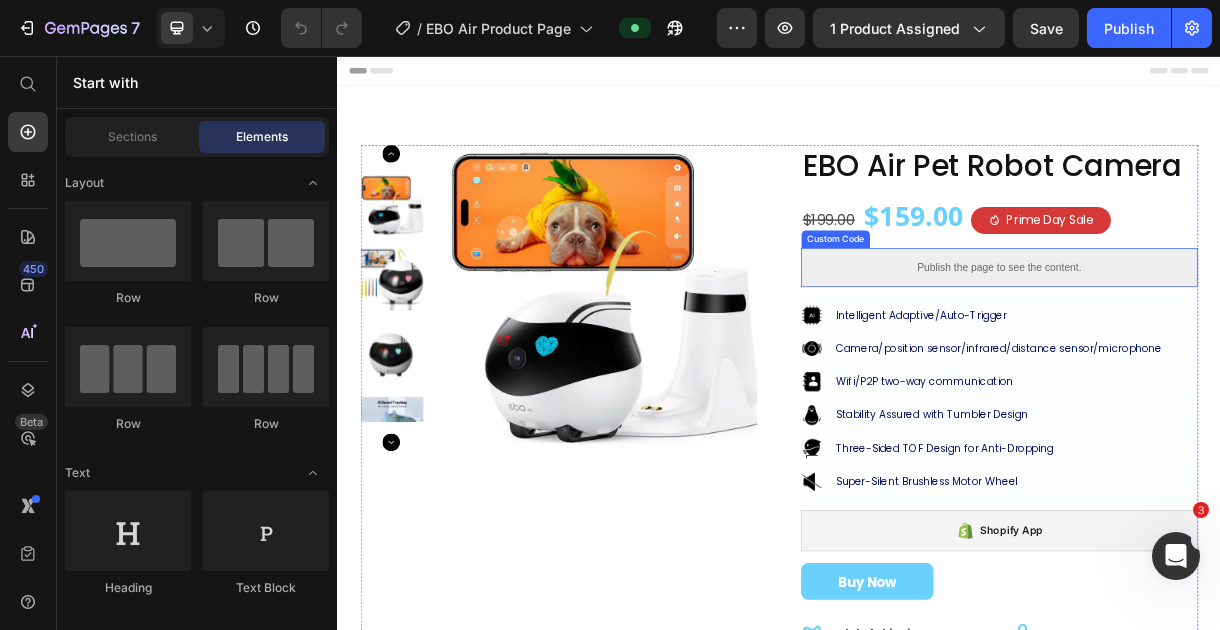 scroll, scrollTop: 0, scrollLeft: 0, axis: both 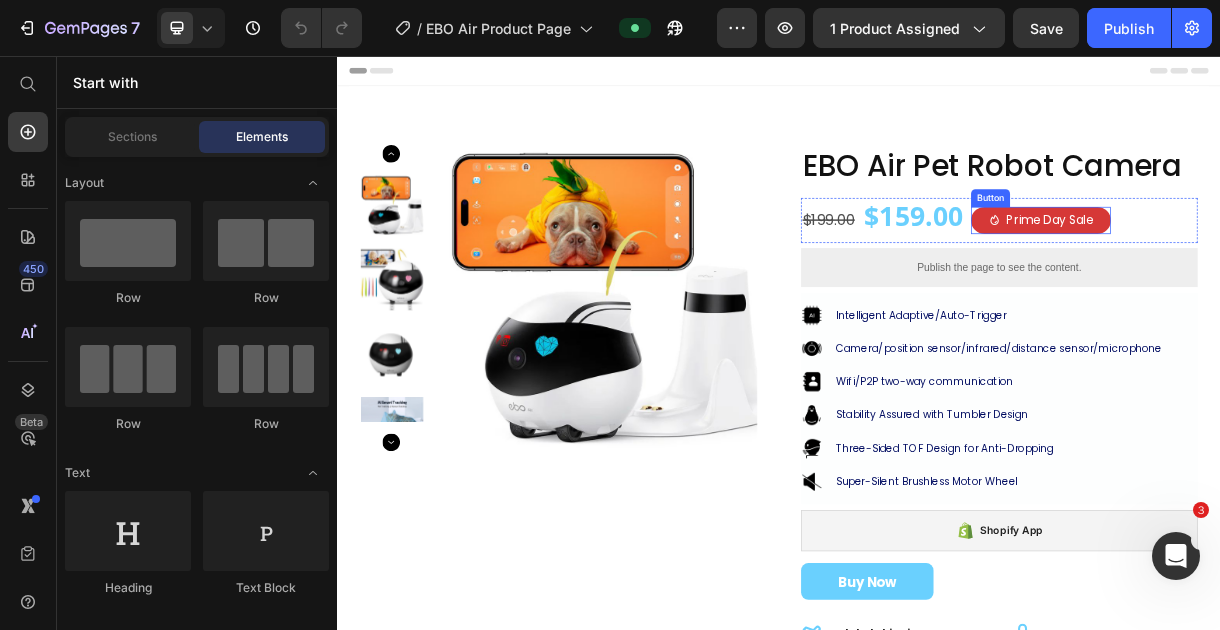 click on "Prime Day Sale" at bounding box center [1293, 279] 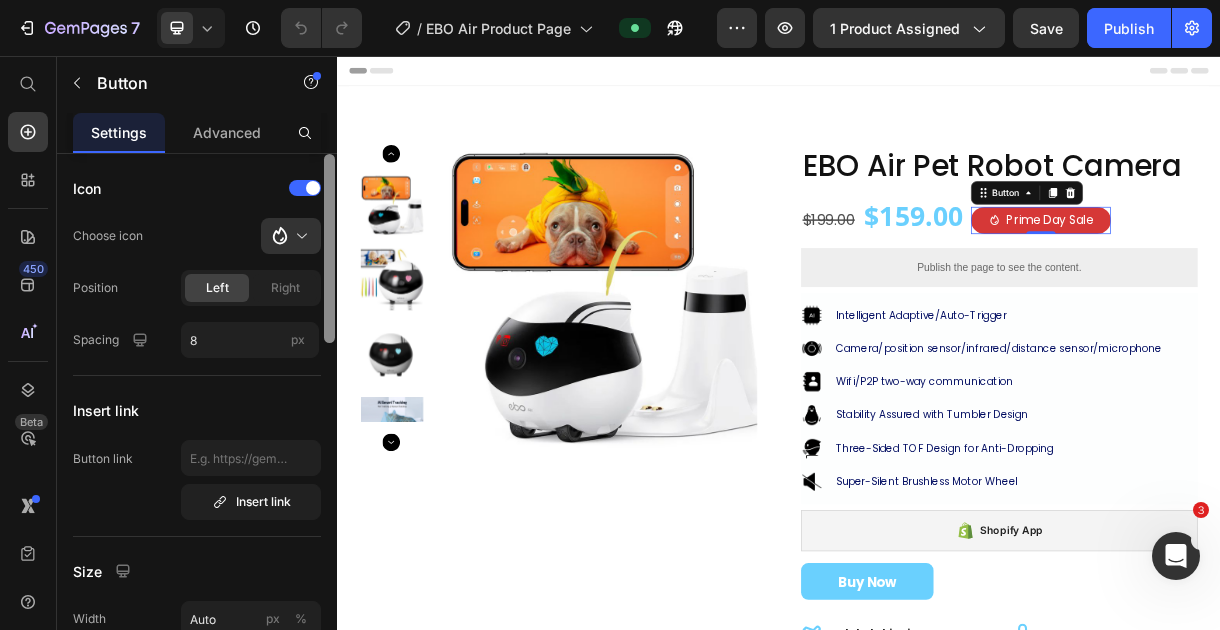 type 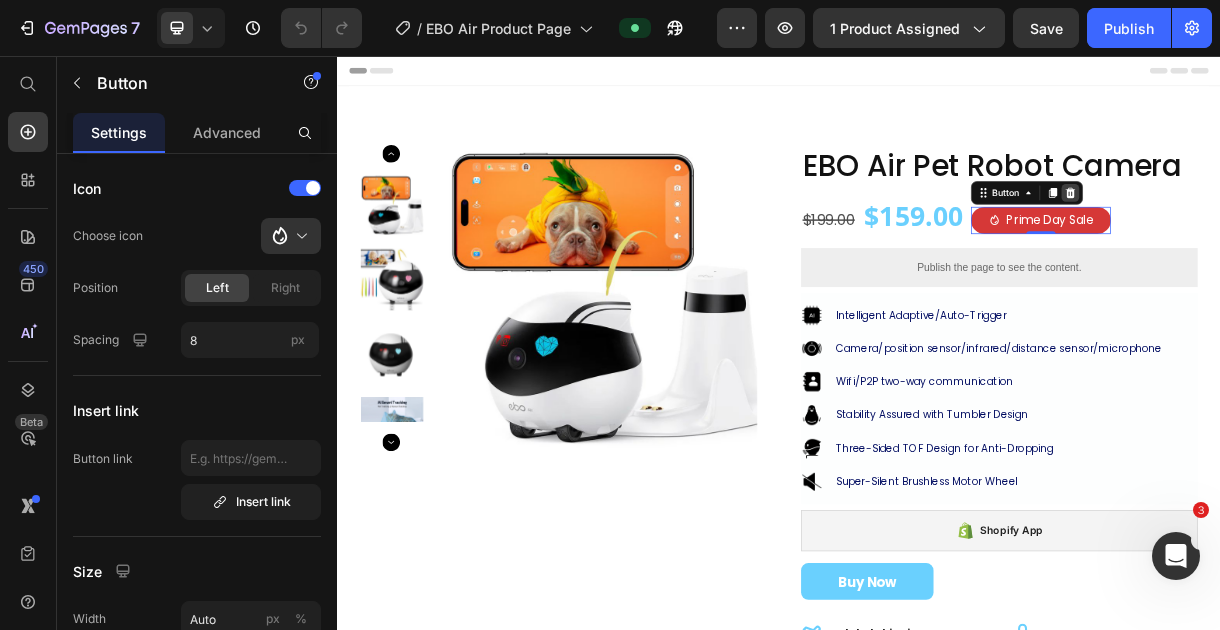 click at bounding box center [1333, 242] 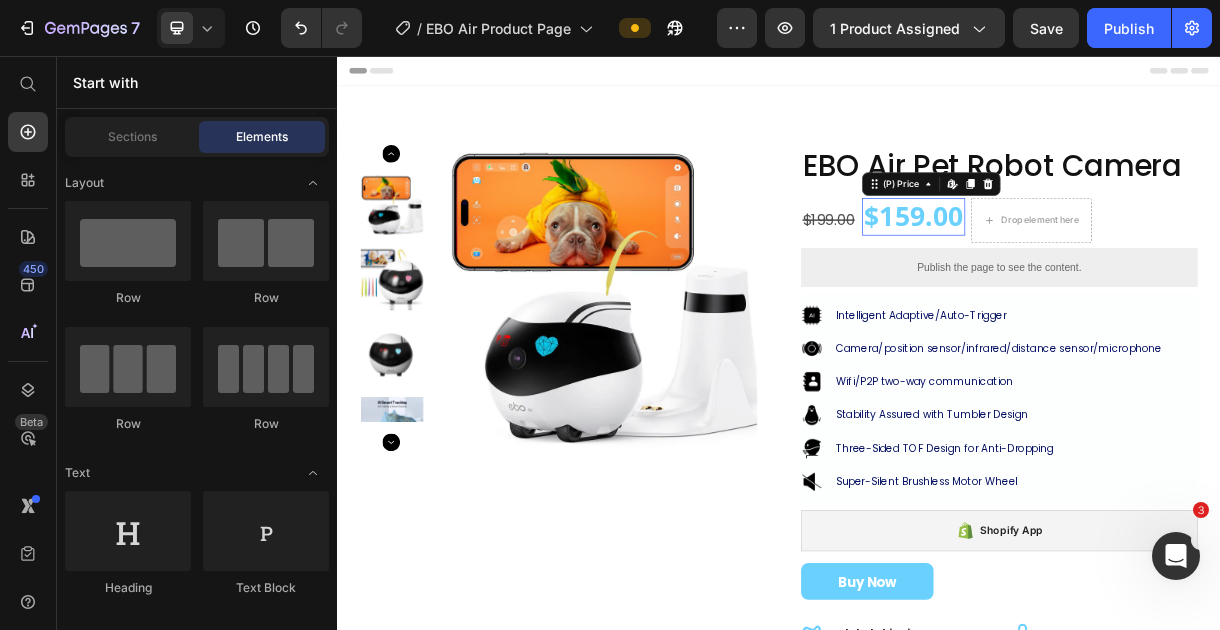 click on "$159.00" at bounding box center [1120, 273] 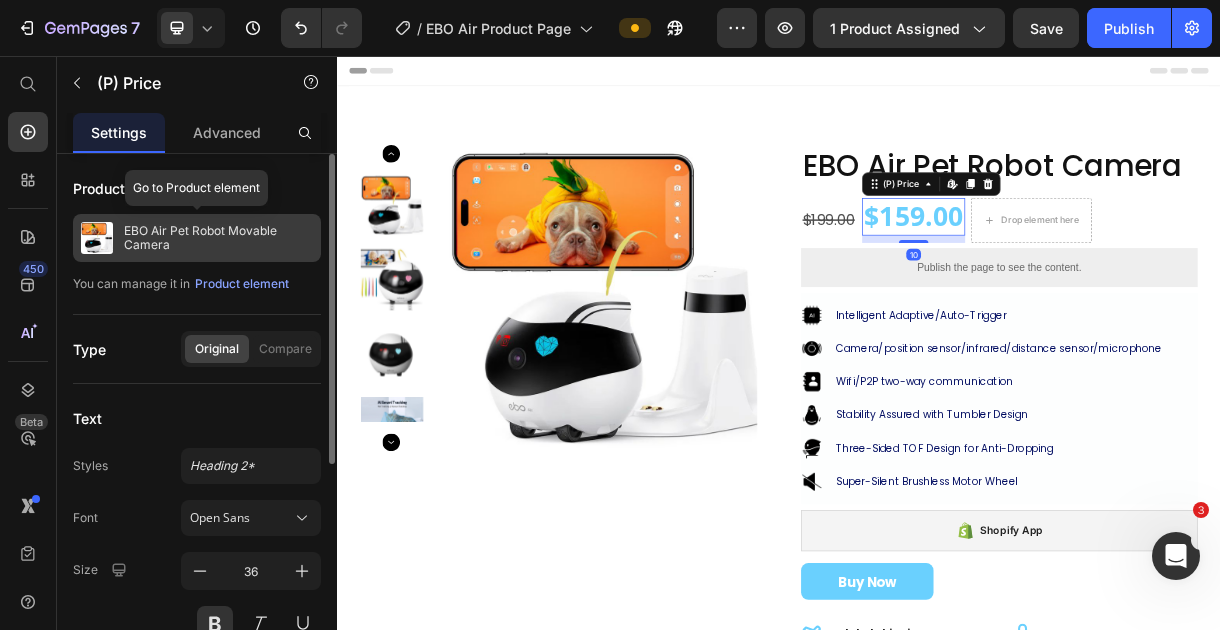 click on "EBO Air Pet Robot Movable Camera" at bounding box center (218, 238) 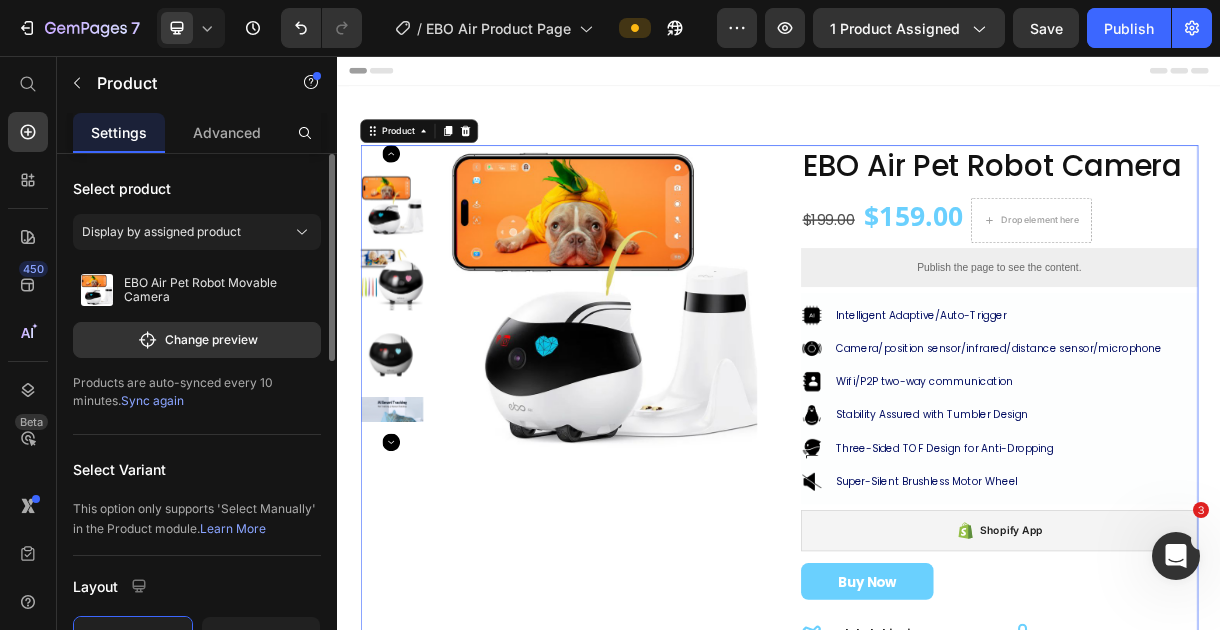 click on "Sync again" at bounding box center [152, 400] 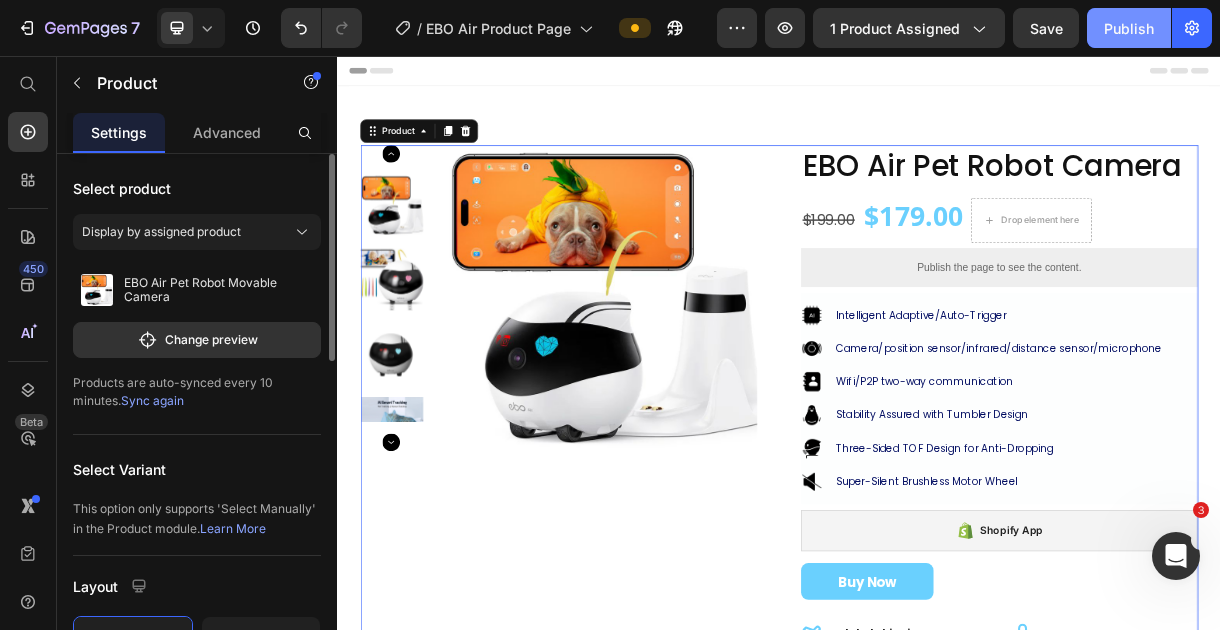 click on "Publish" at bounding box center [1129, 28] 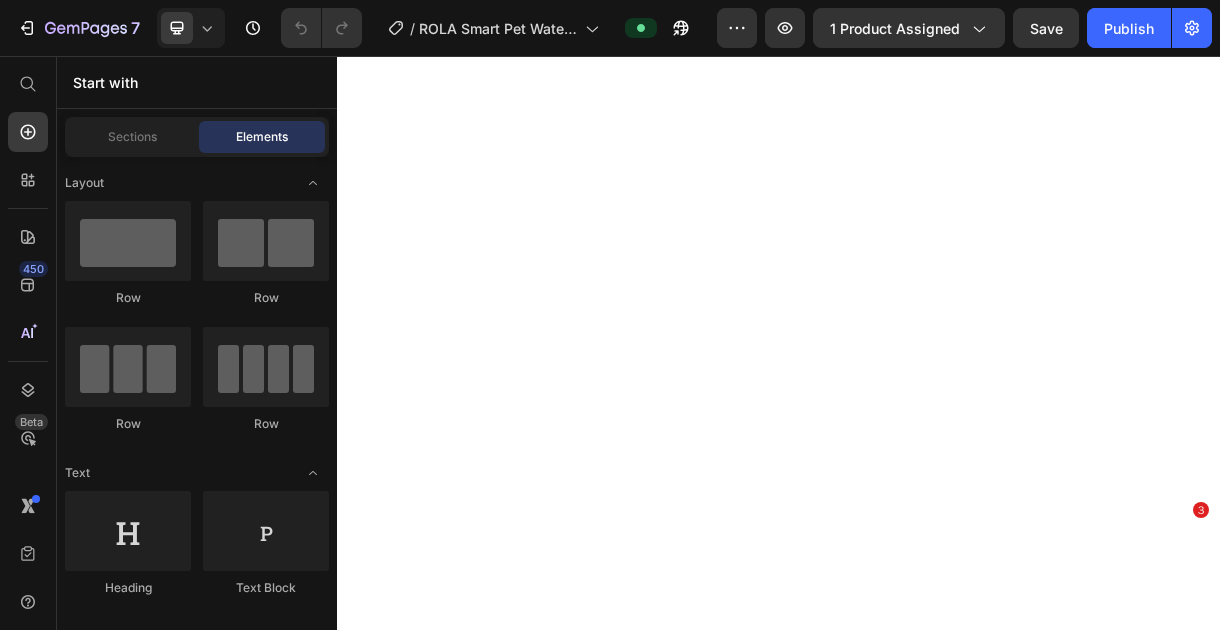scroll, scrollTop: 0, scrollLeft: 0, axis: both 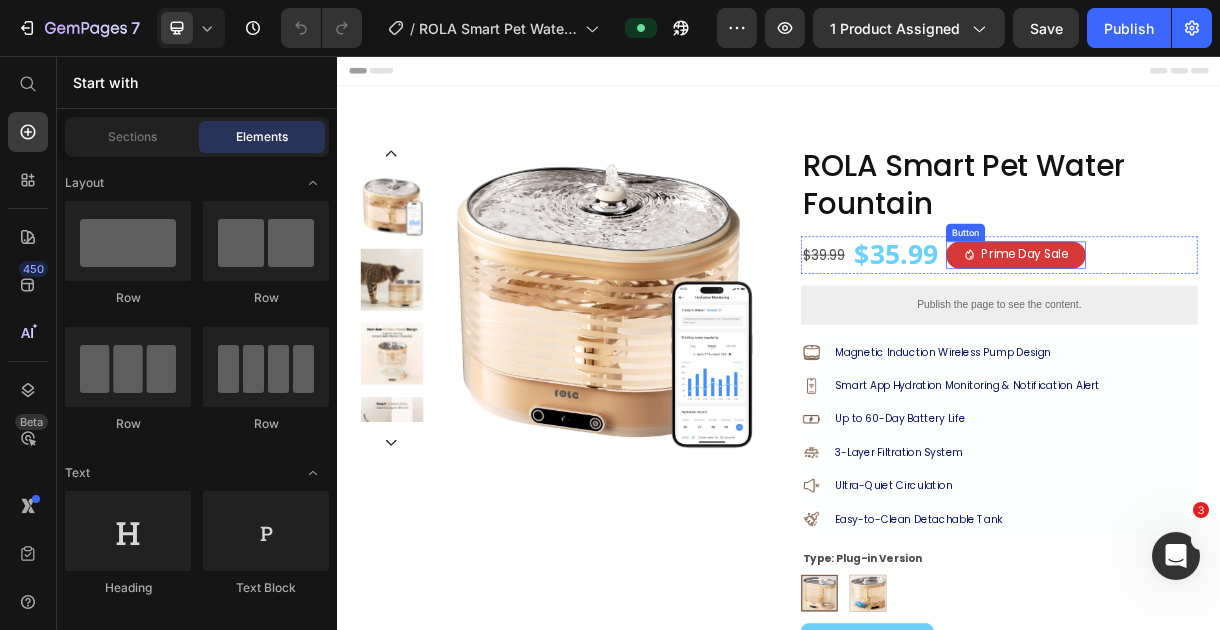 click on "Prime Day Sale" at bounding box center (1259, 326) 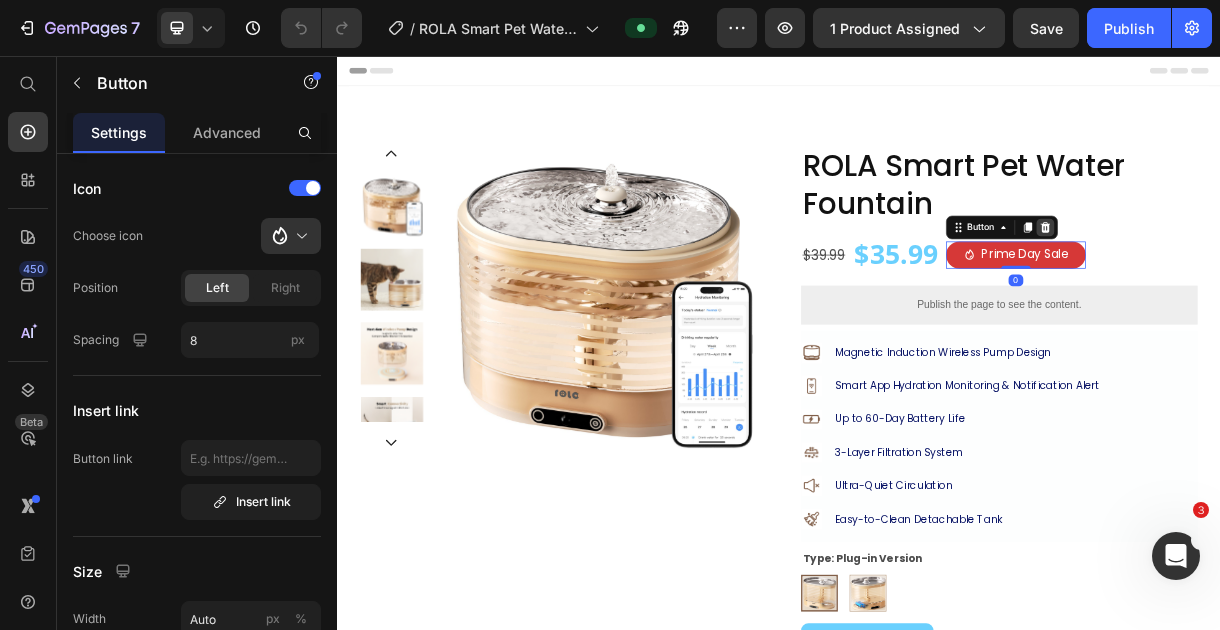 click 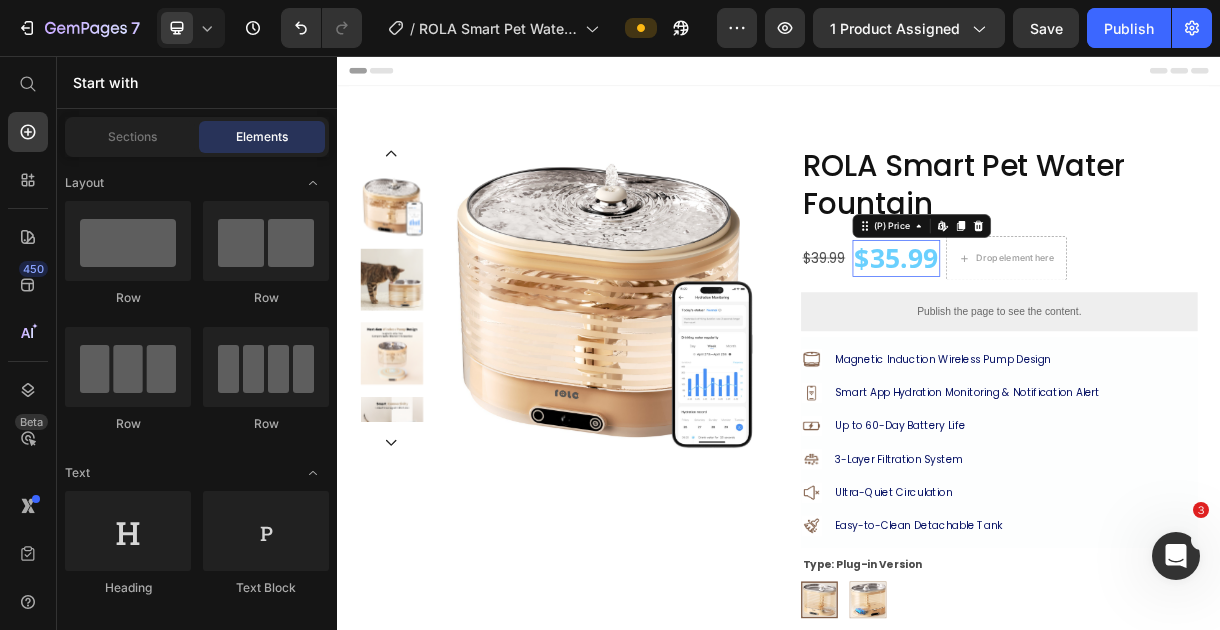 click on "$35.99" at bounding box center (1096, 330) 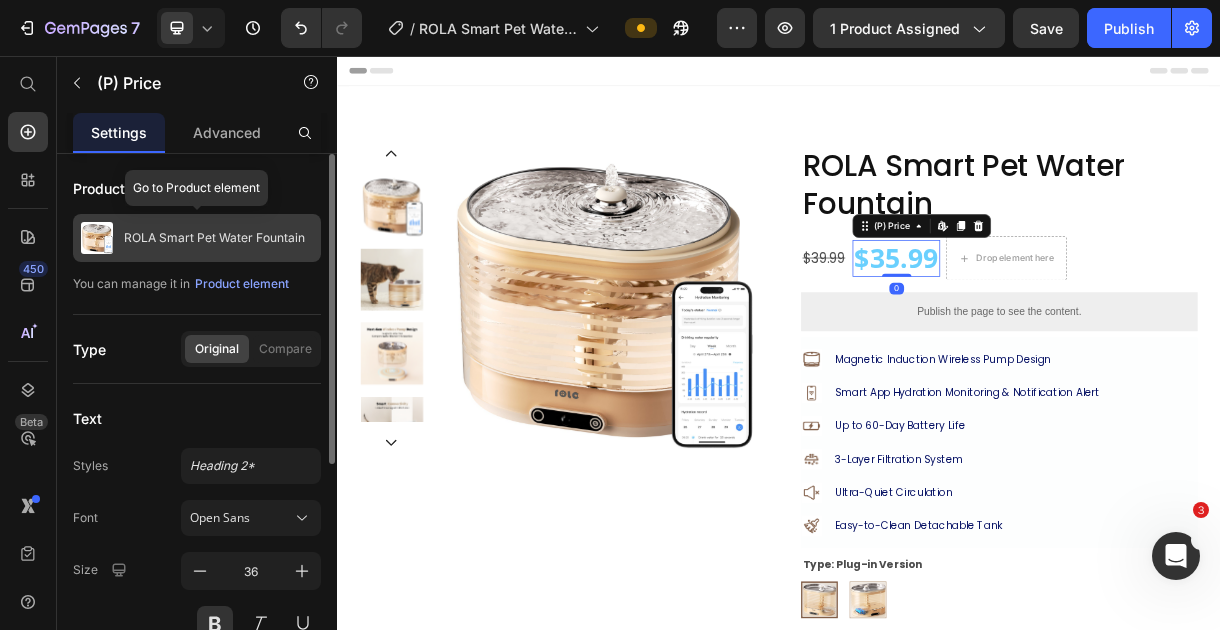 click on "ROLA Smart Pet Water Fountain" at bounding box center (214, 238) 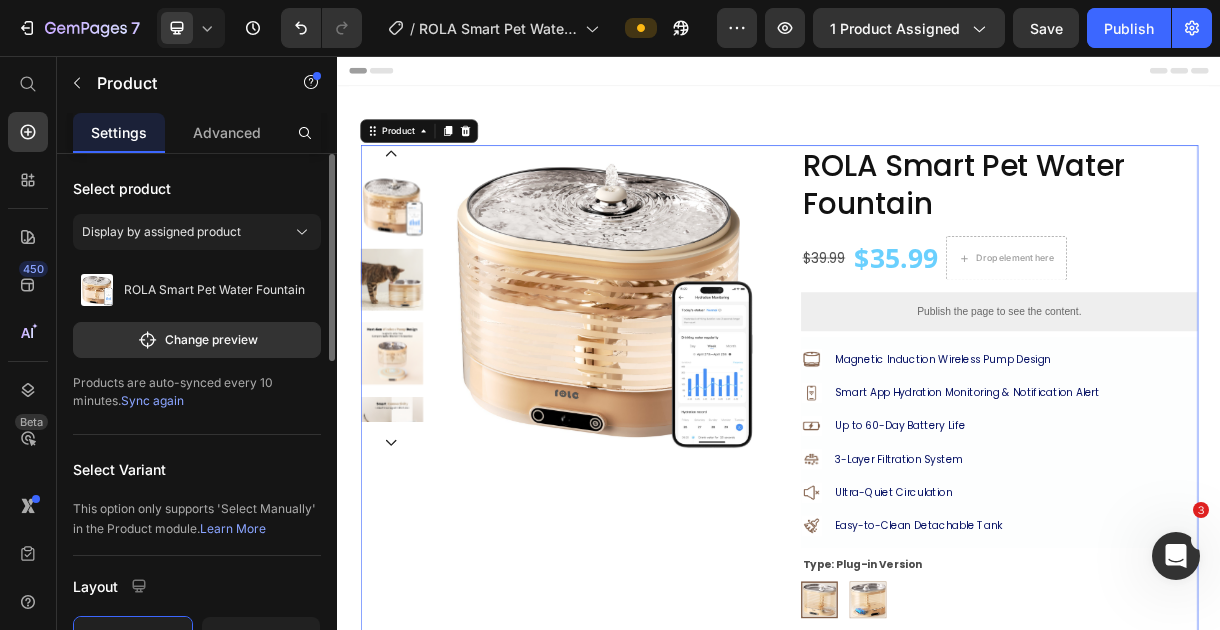 click on "Sync again" at bounding box center (152, 400) 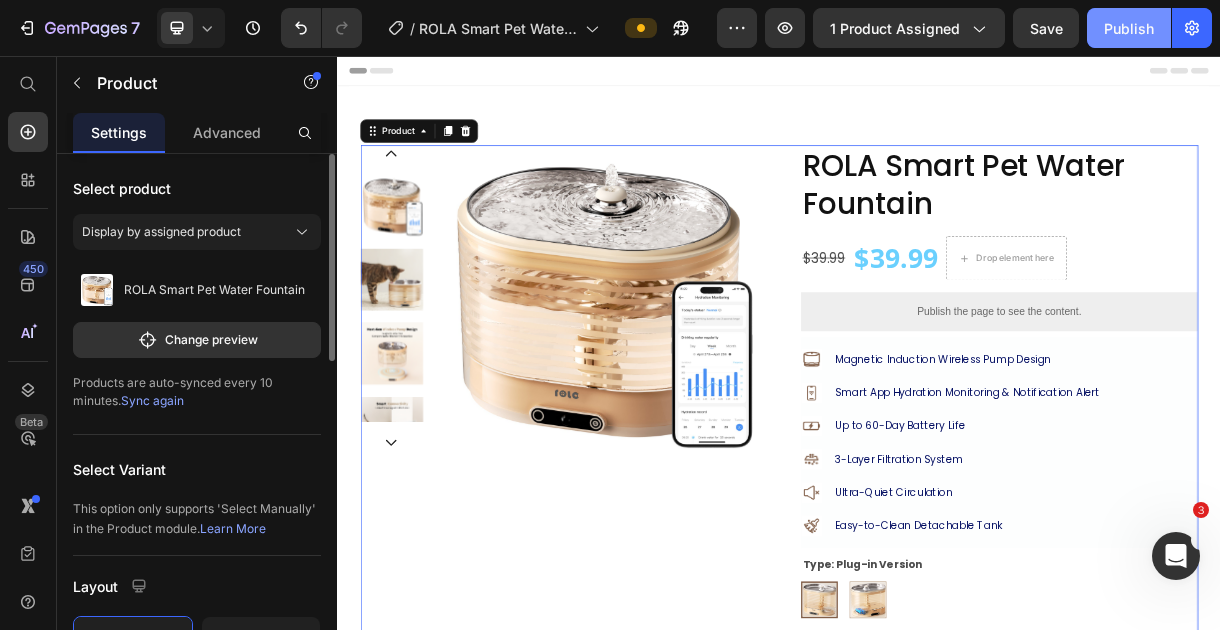 click on "Publish" at bounding box center [1129, 28] 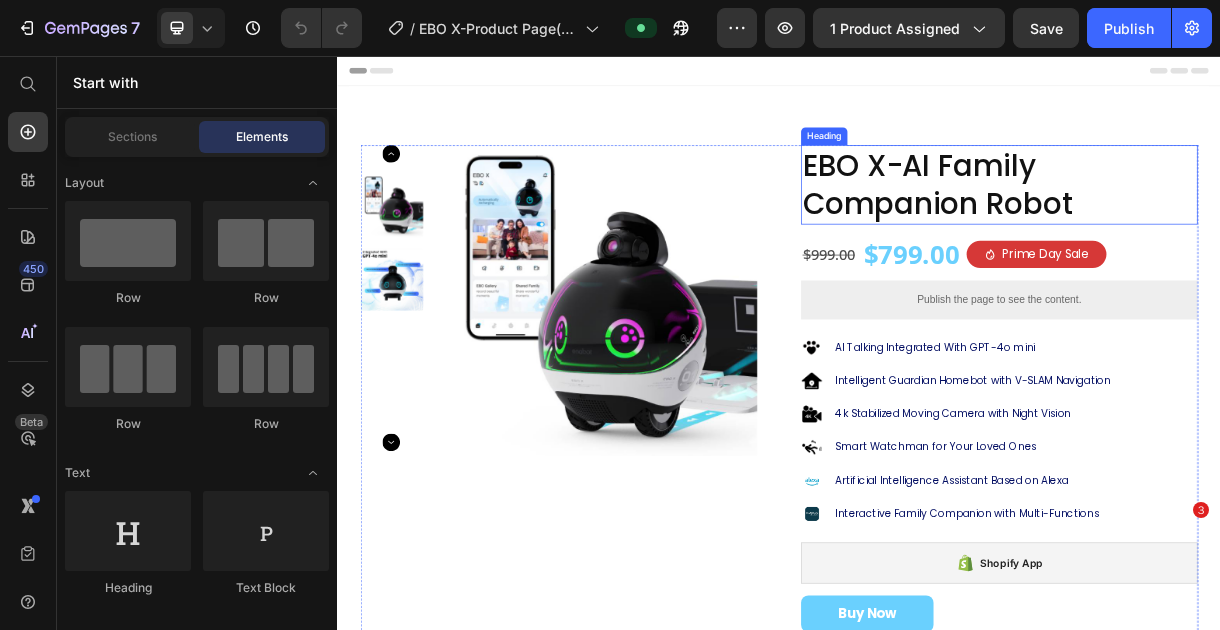 scroll, scrollTop: 0, scrollLeft: 0, axis: both 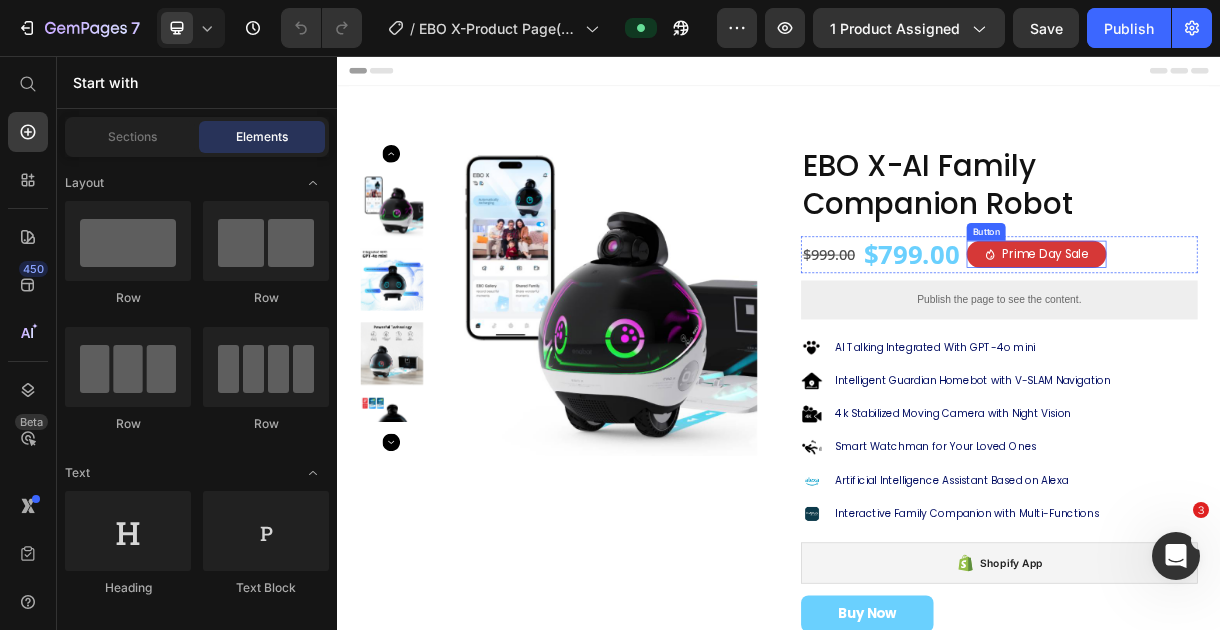 click on "Prime Day Sale" at bounding box center [1287, 325] 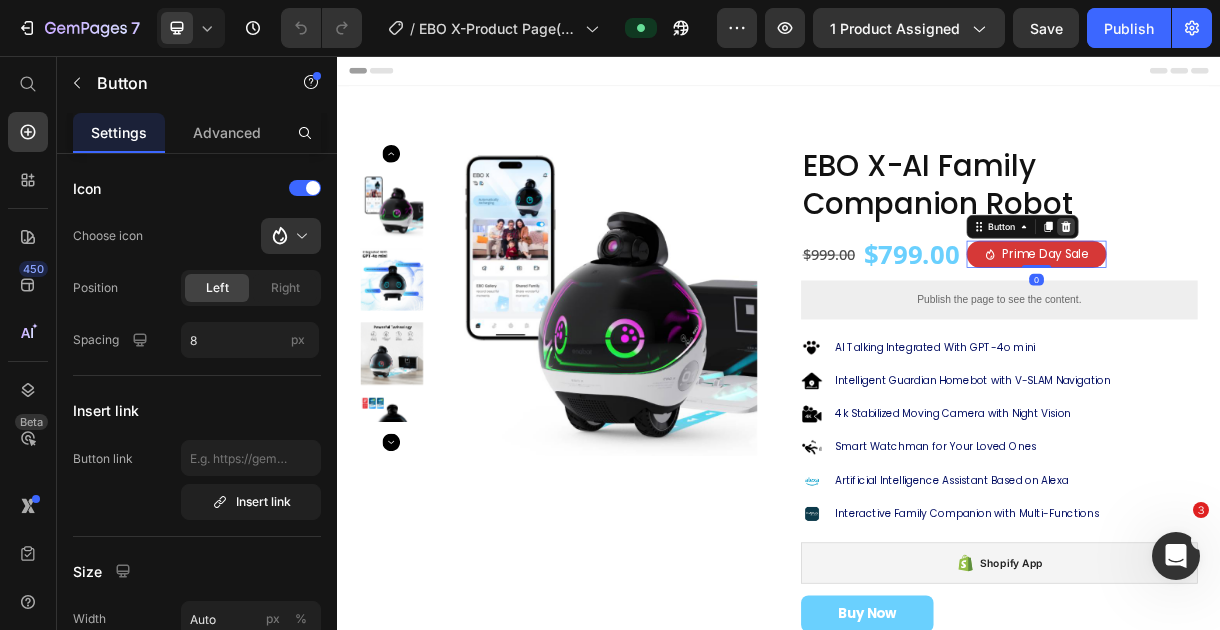 click 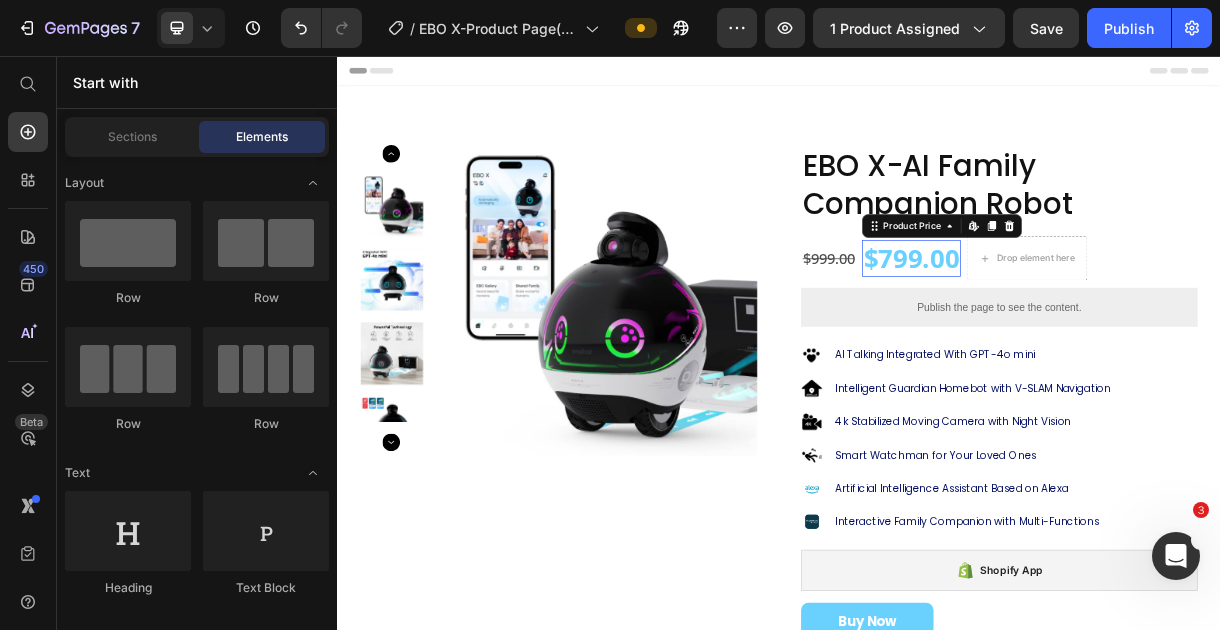 click on "$799.00" at bounding box center [1117, 330] 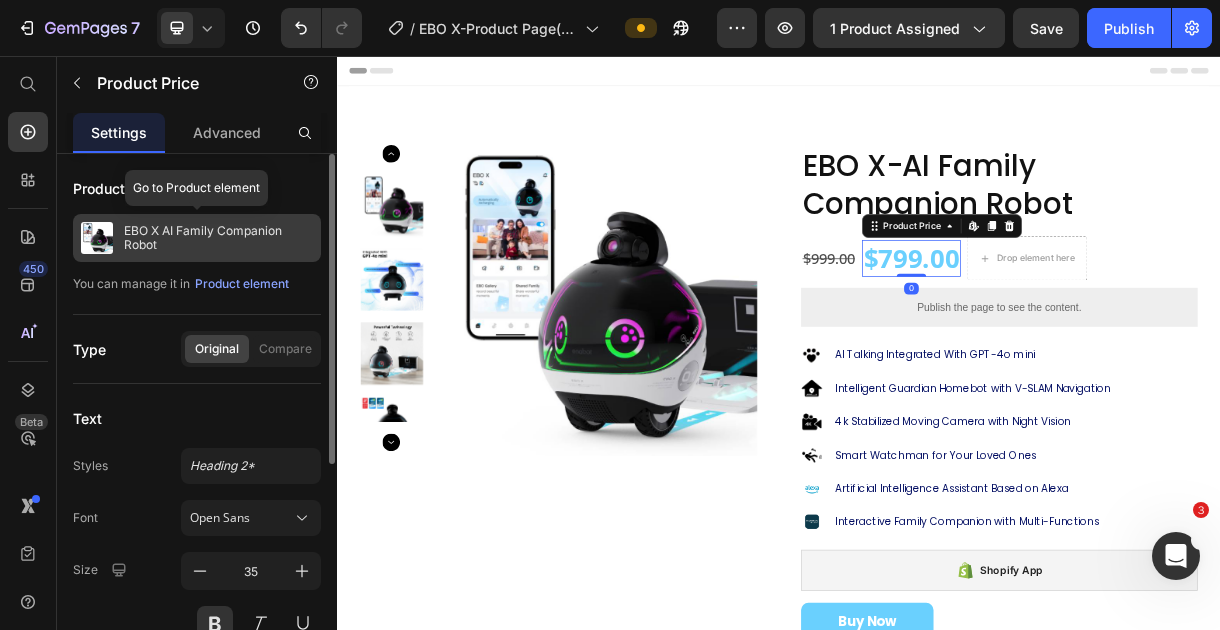 click on "EBO X AI Family Companion Robot" at bounding box center [218, 238] 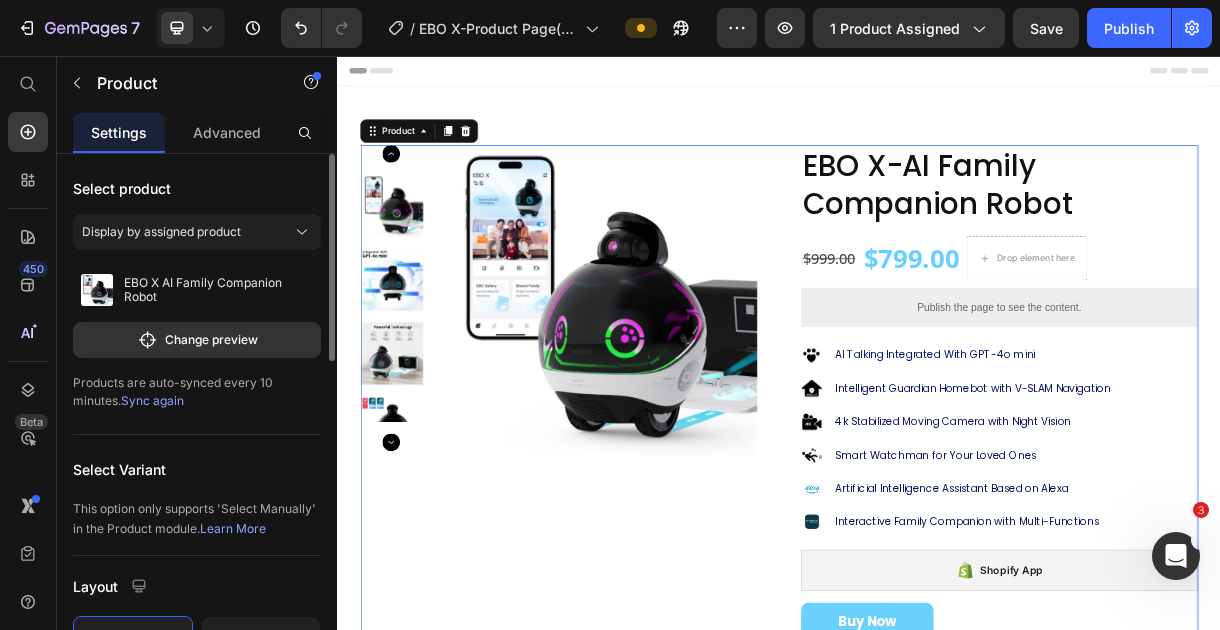 click on "Sync again" at bounding box center (152, 400) 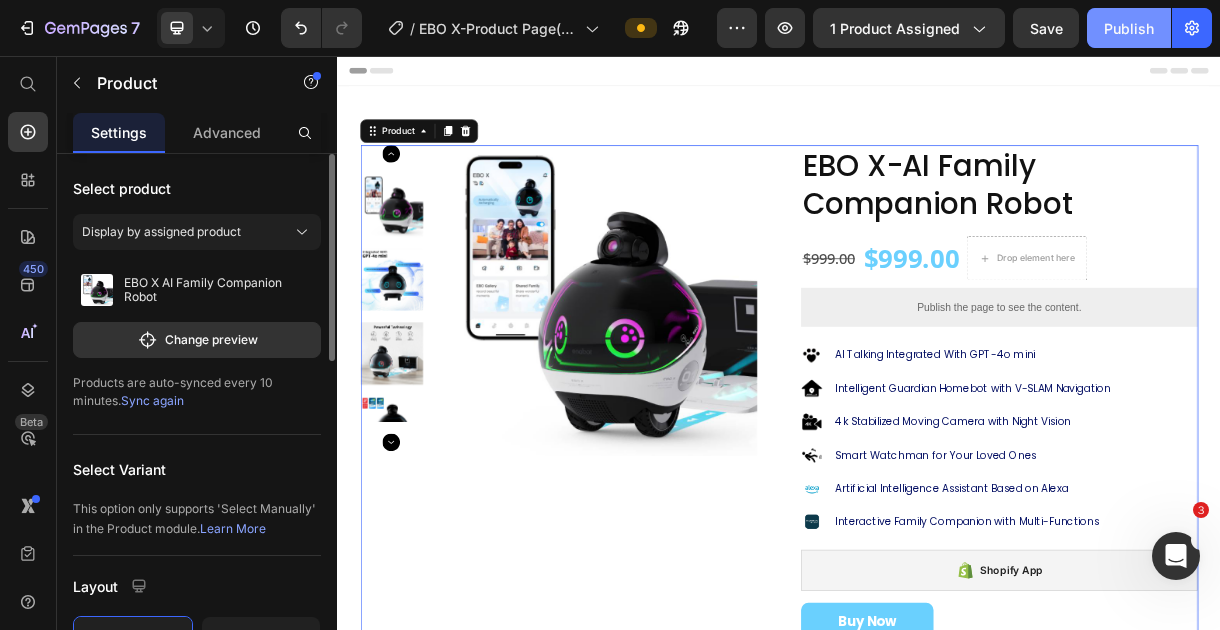 click on "Publish" 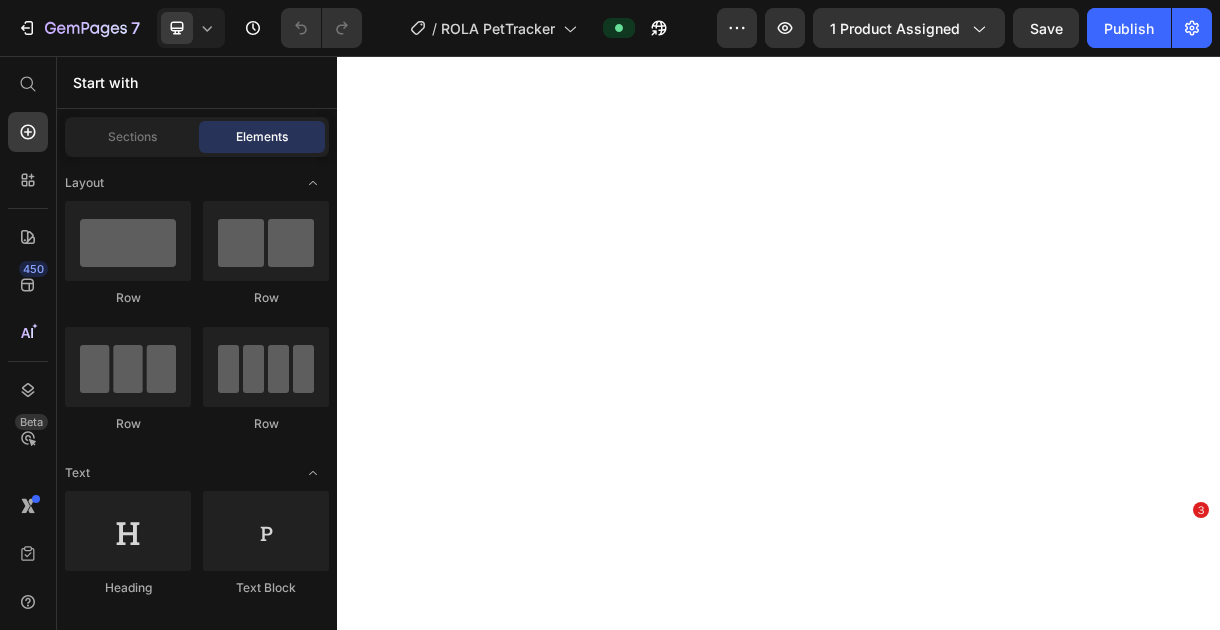 scroll, scrollTop: 0, scrollLeft: 0, axis: both 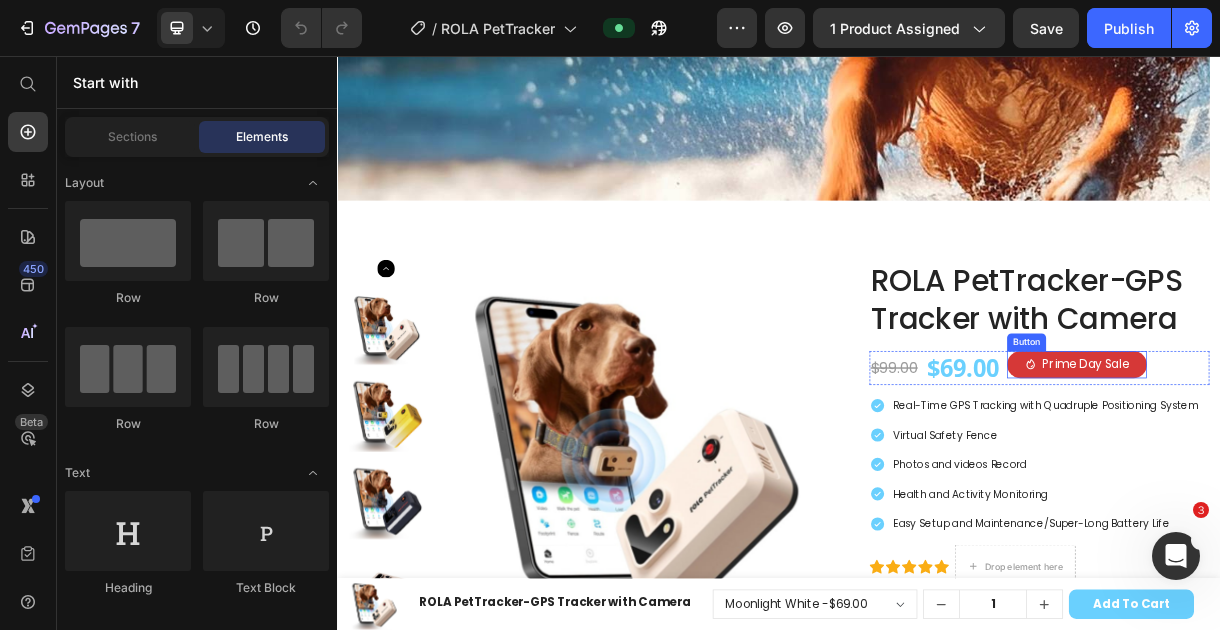 click on "Prime Day Sale" at bounding box center [1342, 475] 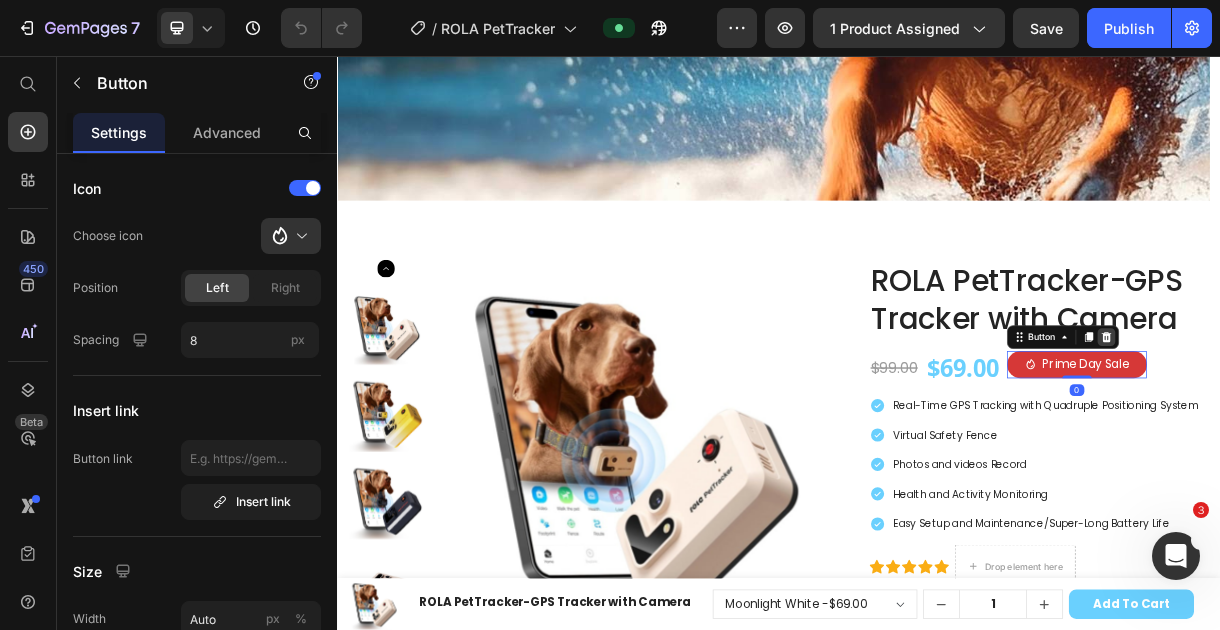 click 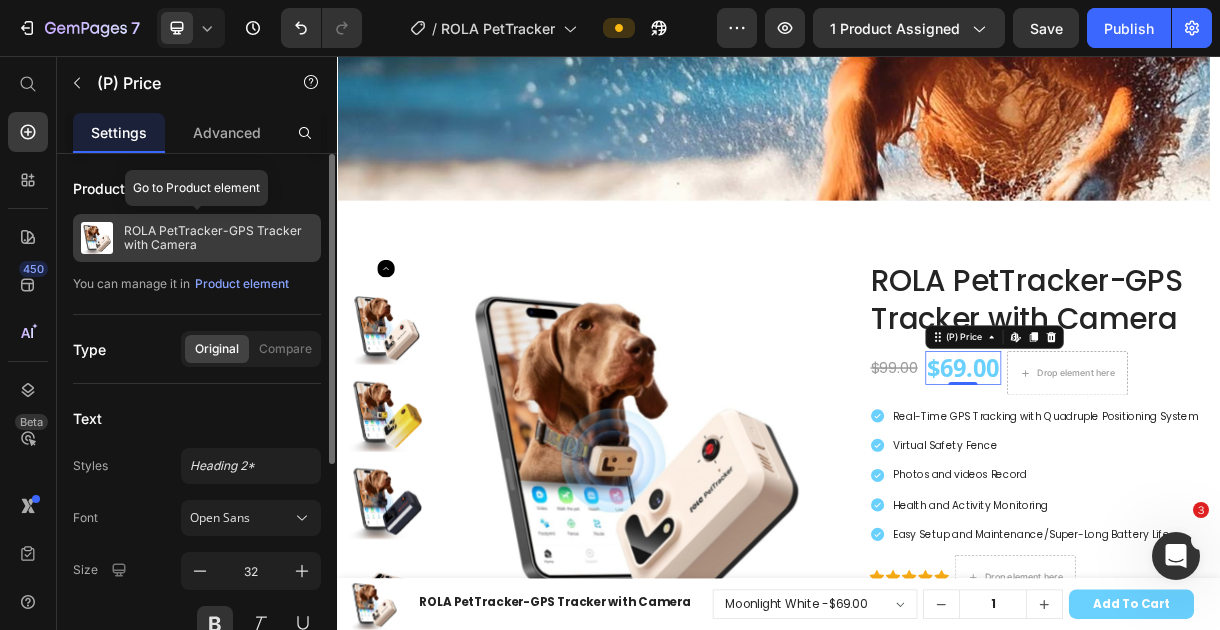 click on "ROLA PetTracker-GPS Tracker with Camera" at bounding box center (218, 238) 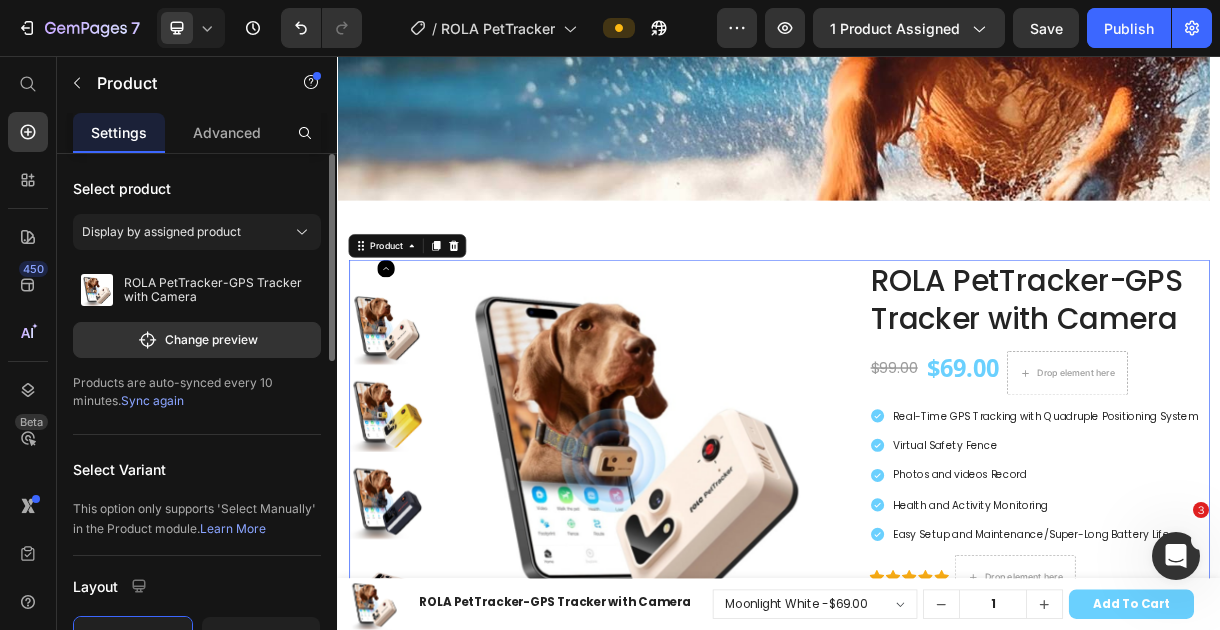 click on "Sync again" at bounding box center (152, 400) 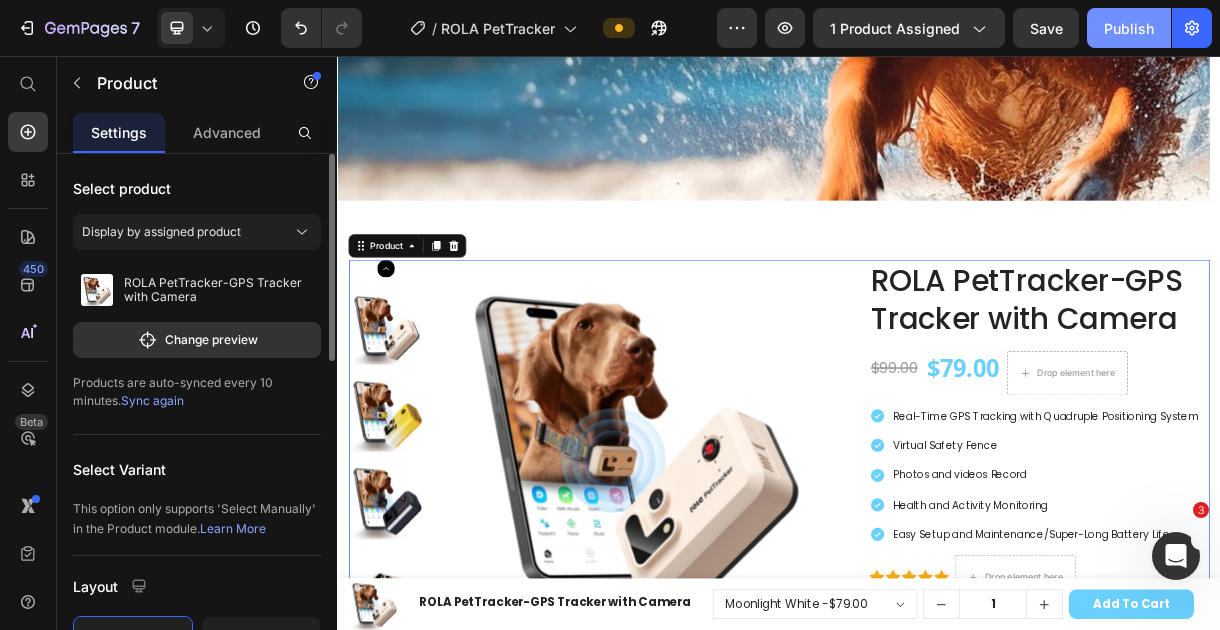 click on "Publish" at bounding box center [1129, 28] 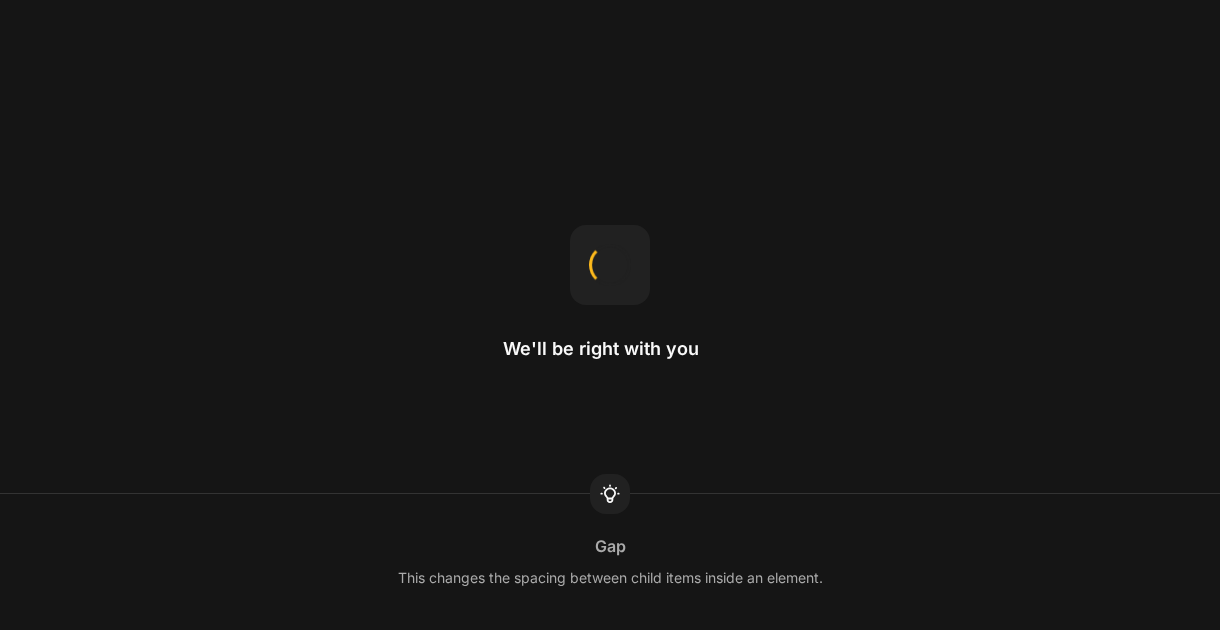 scroll, scrollTop: 0, scrollLeft: 0, axis: both 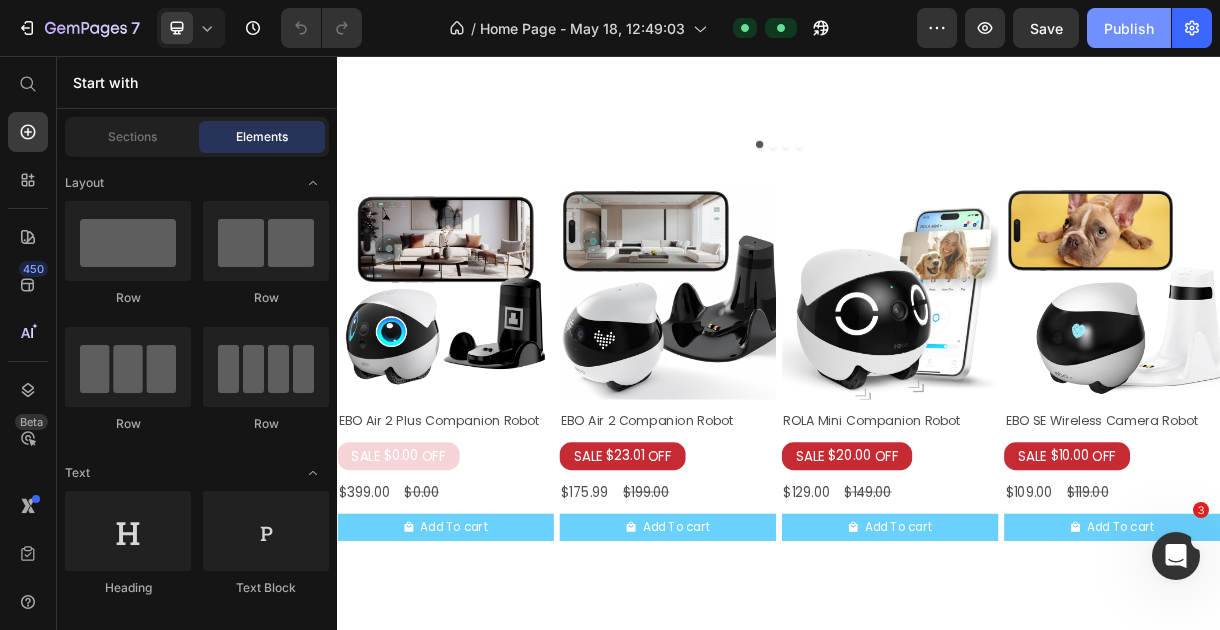 click on "Publish" at bounding box center (1129, 28) 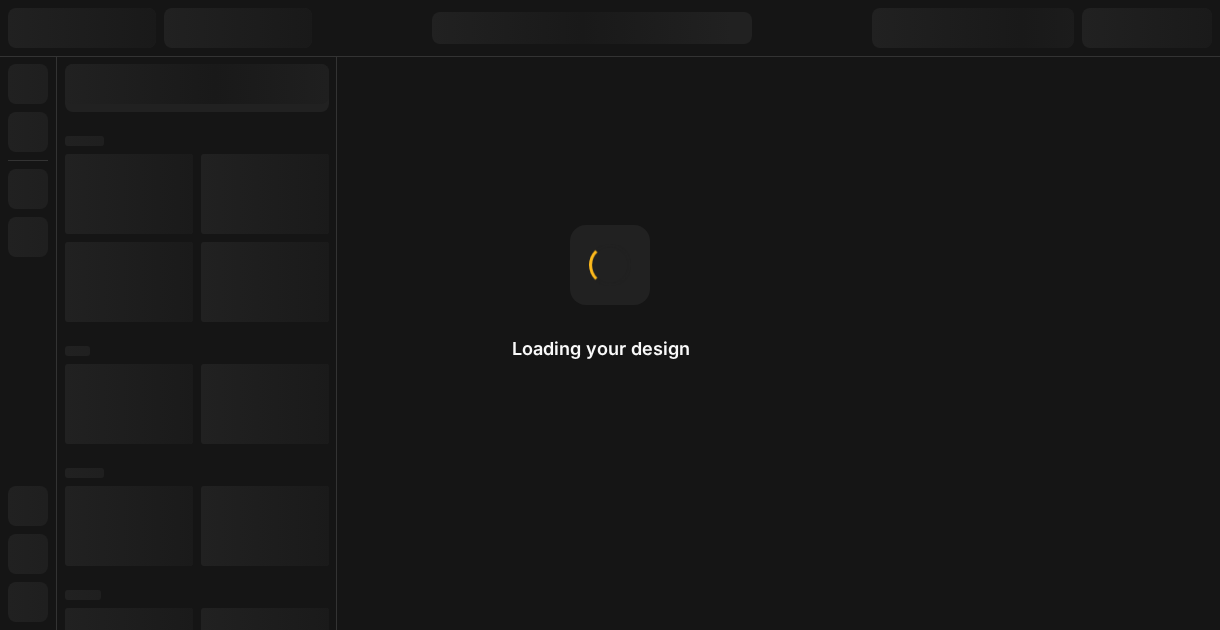 scroll, scrollTop: 0, scrollLeft: 0, axis: both 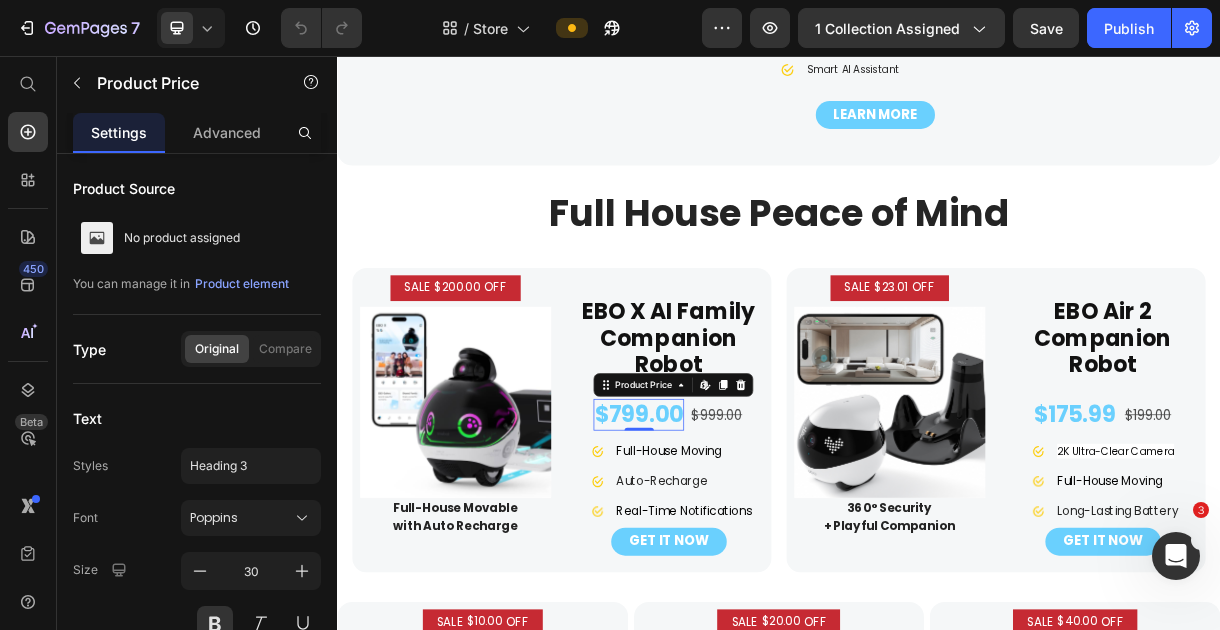 click on "$799.00" 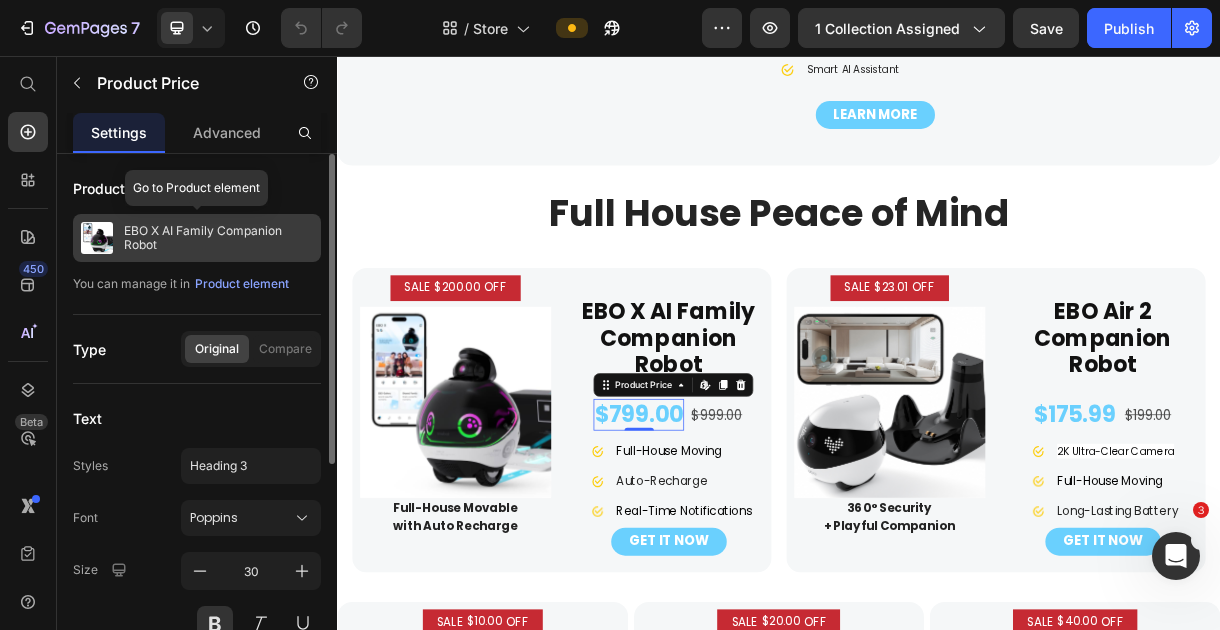 click on "EBO X AI Family Companion Robot" 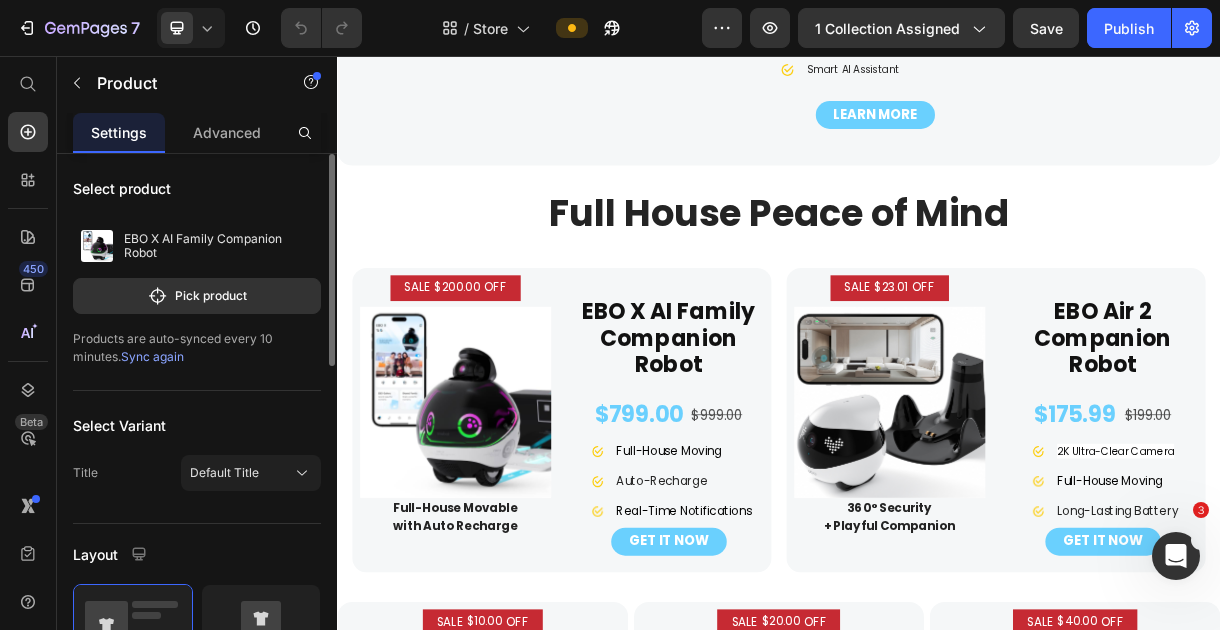 click on "Sync again" 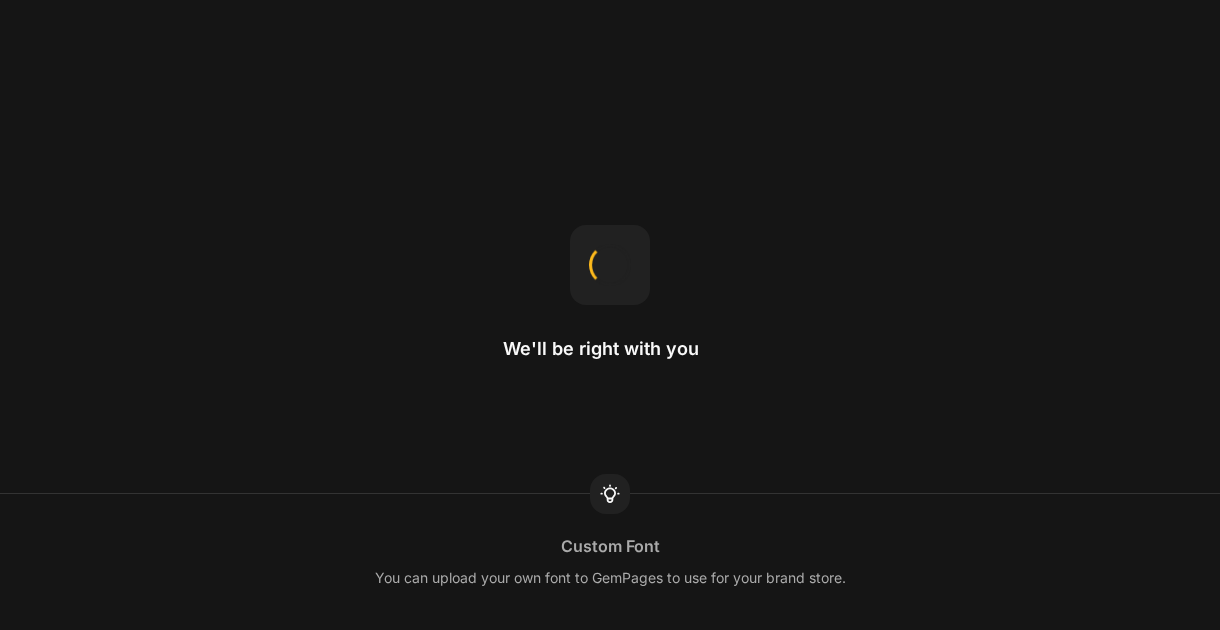 scroll, scrollTop: 0, scrollLeft: 0, axis: both 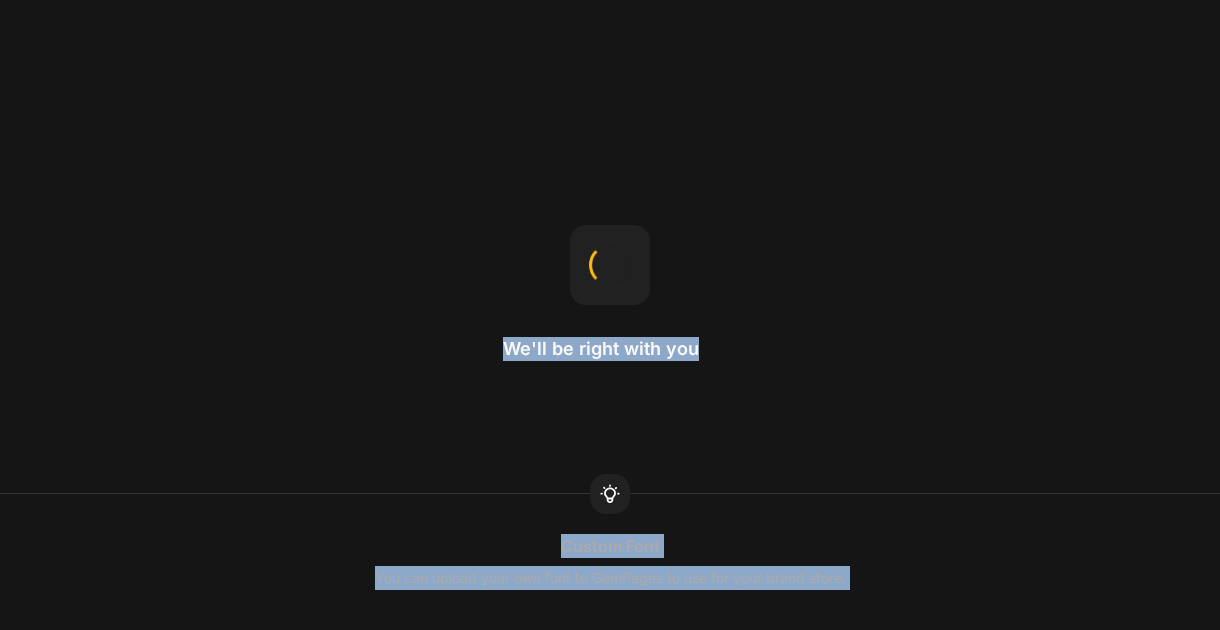drag, startPoint x: 0, startPoint y: 0, endPoint x: 258, endPoint y: -71, distance: 267.5911 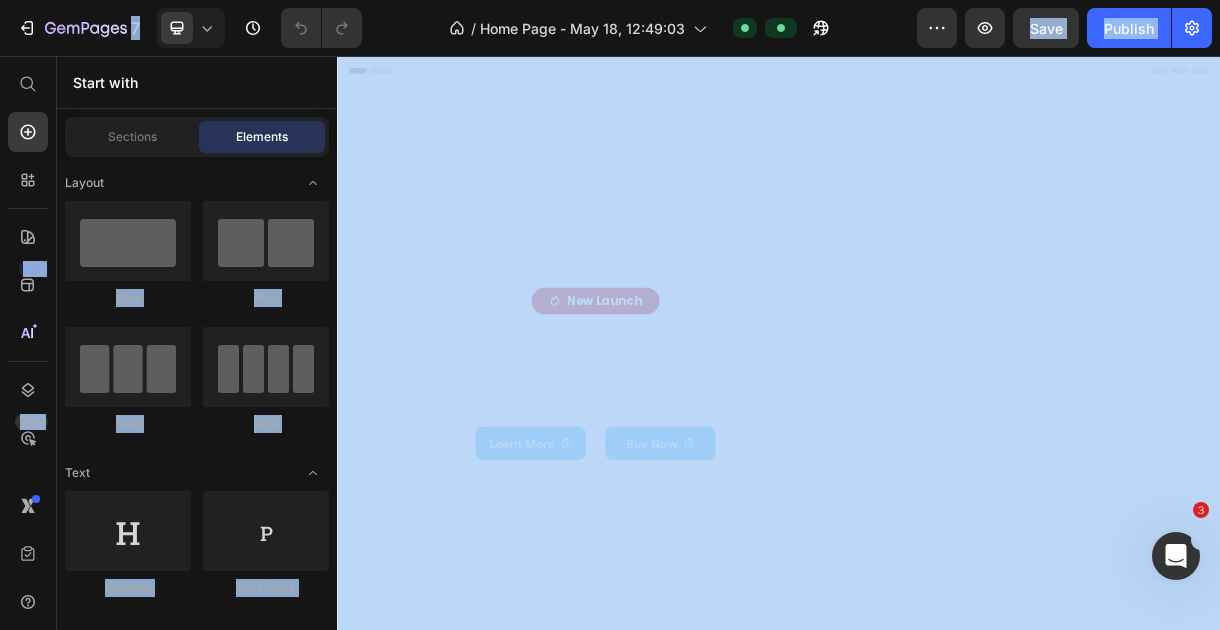 scroll, scrollTop: 0, scrollLeft: 0, axis: both 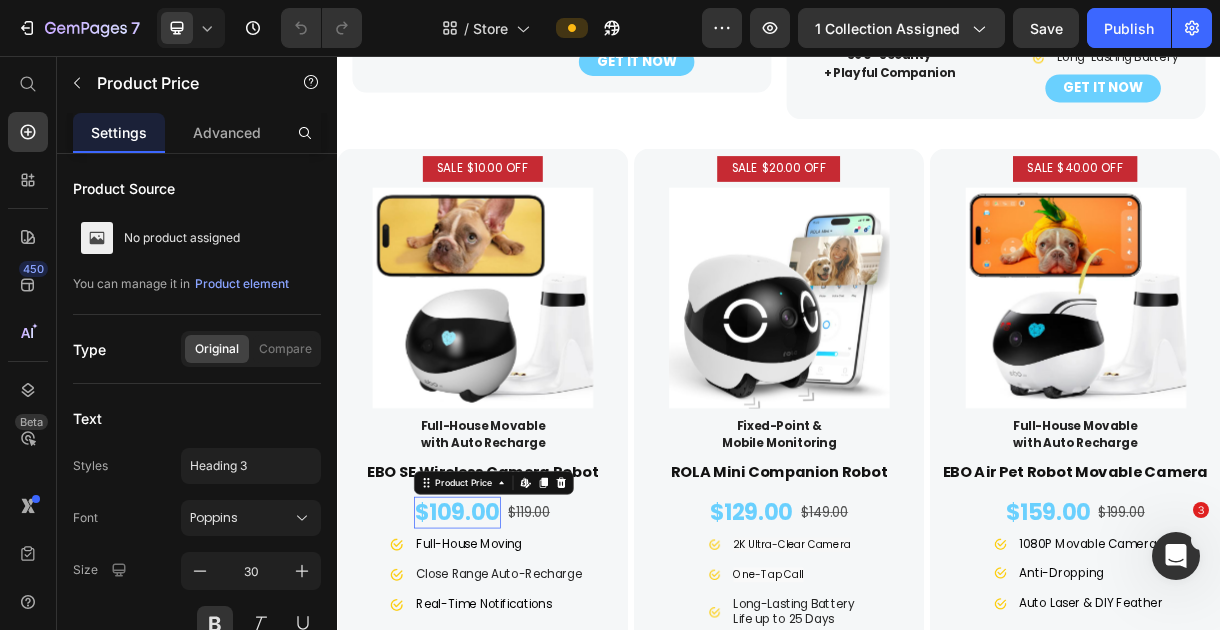 click on "$109.00" at bounding box center [500, 676] 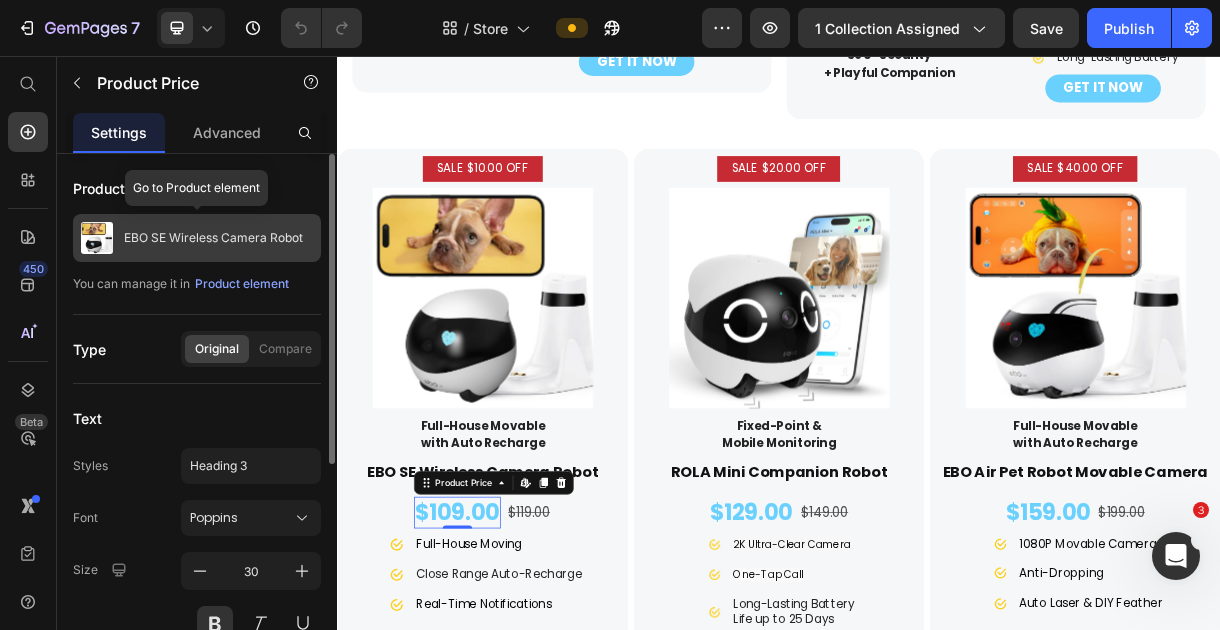 click on "EBO SE Wireless Camera Robot" at bounding box center (213, 238) 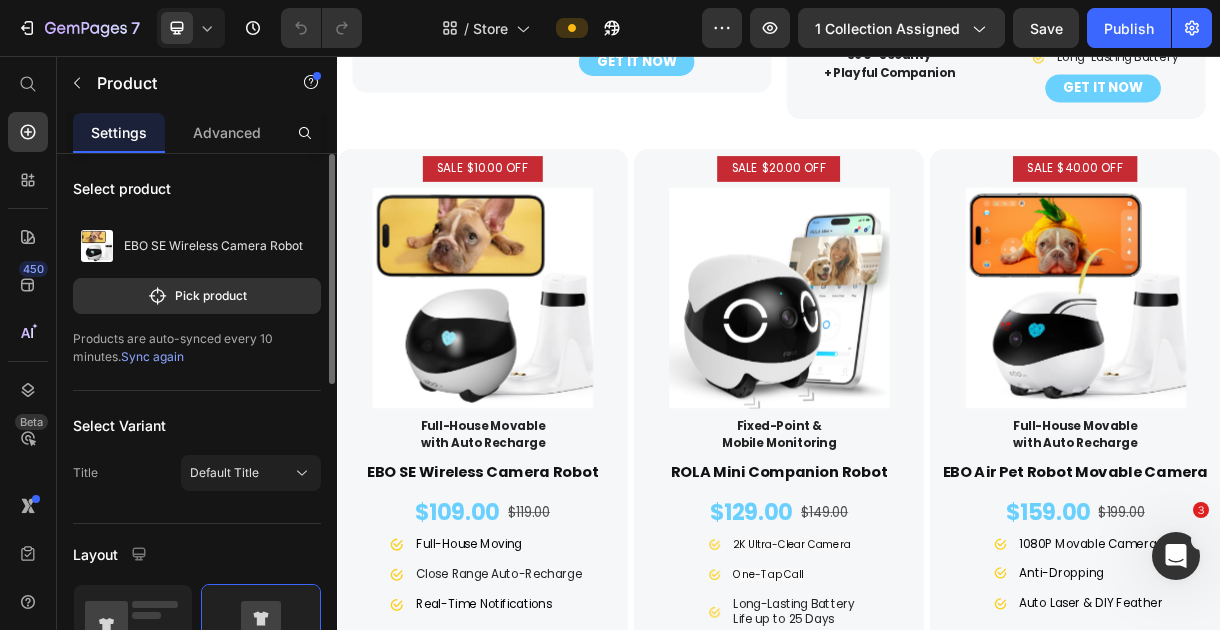 click on "Sync again" at bounding box center [152, 356] 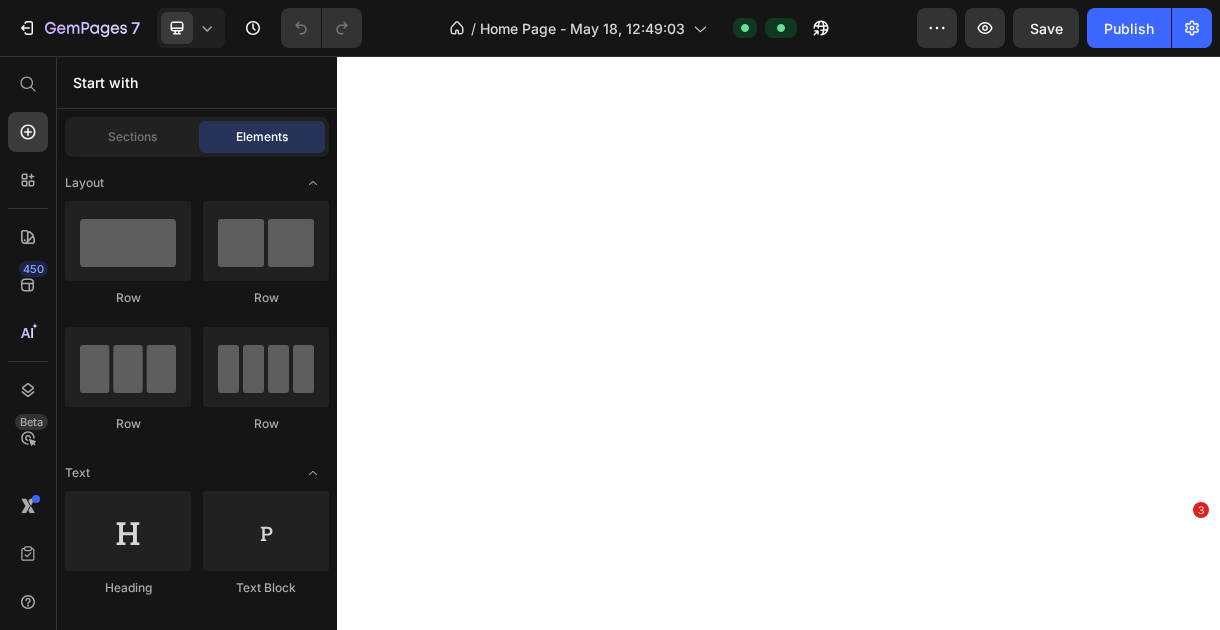 scroll, scrollTop: 0, scrollLeft: 0, axis: both 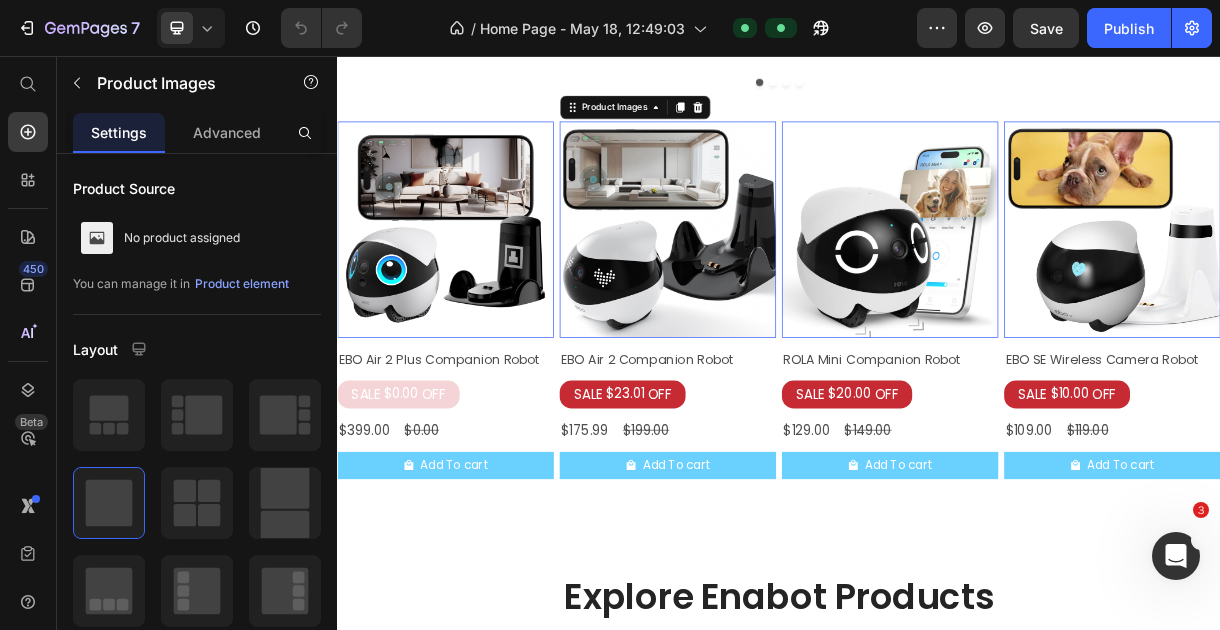 click at bounding box center [786, 292] 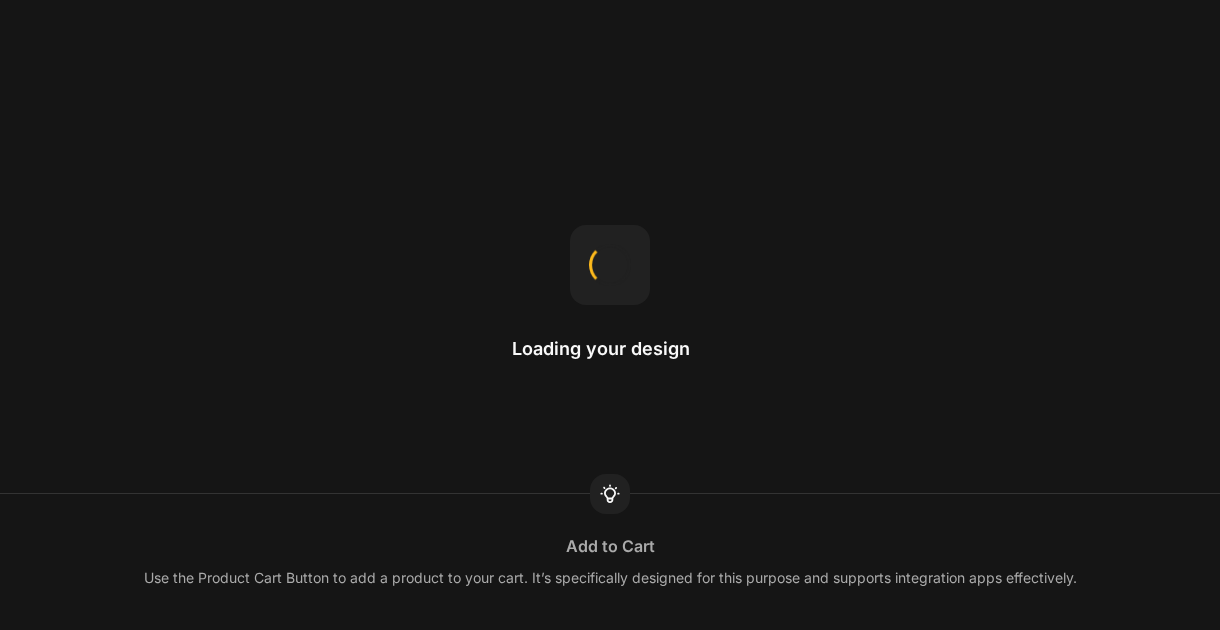 scroll, scrollTop: 0, scrollLeft: 0, axis: both 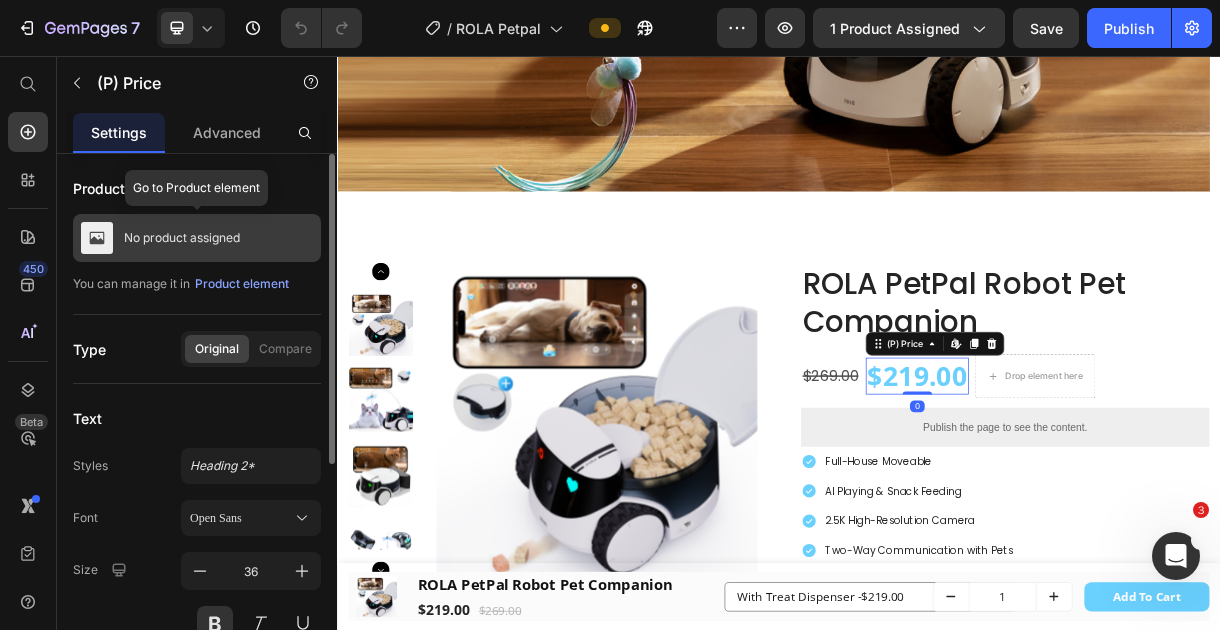 click on "No product assigned" 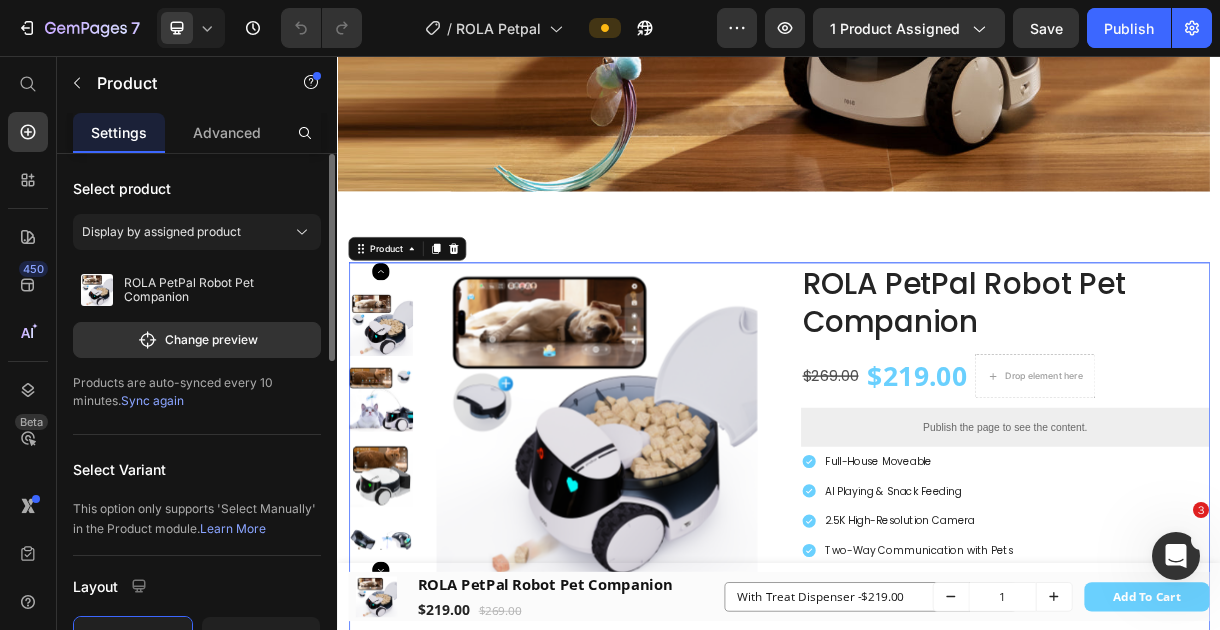 click on "Sync again" at bounding box center (152, 400) 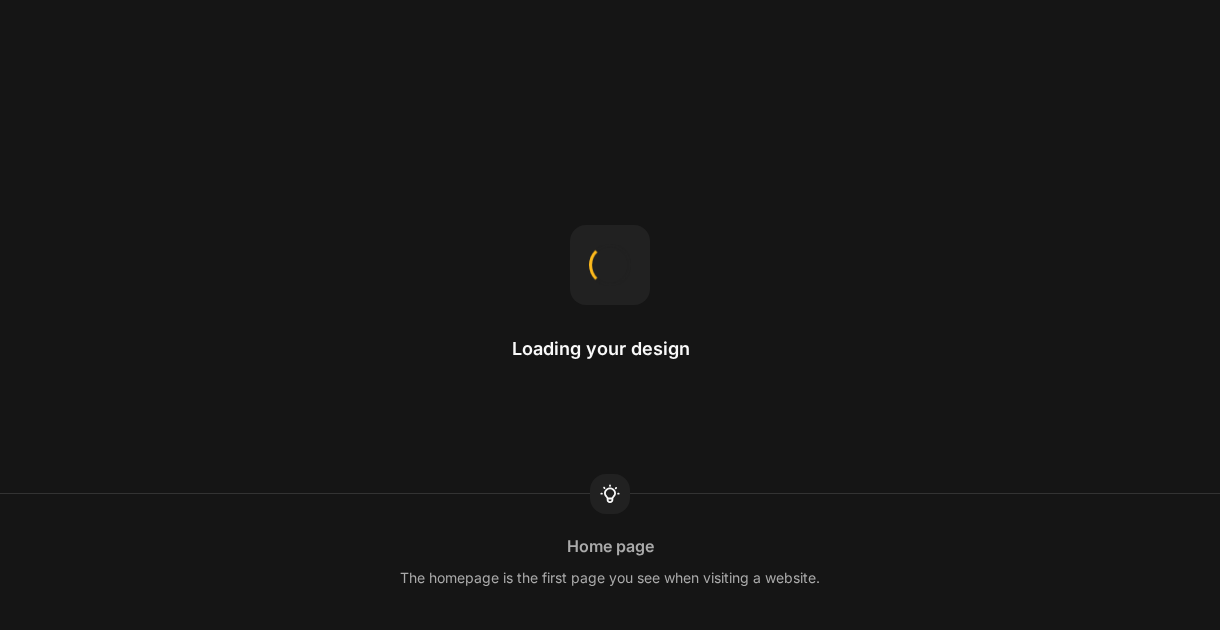 scroll, scrollTop: 0, scrollLeft: 0, axis: both 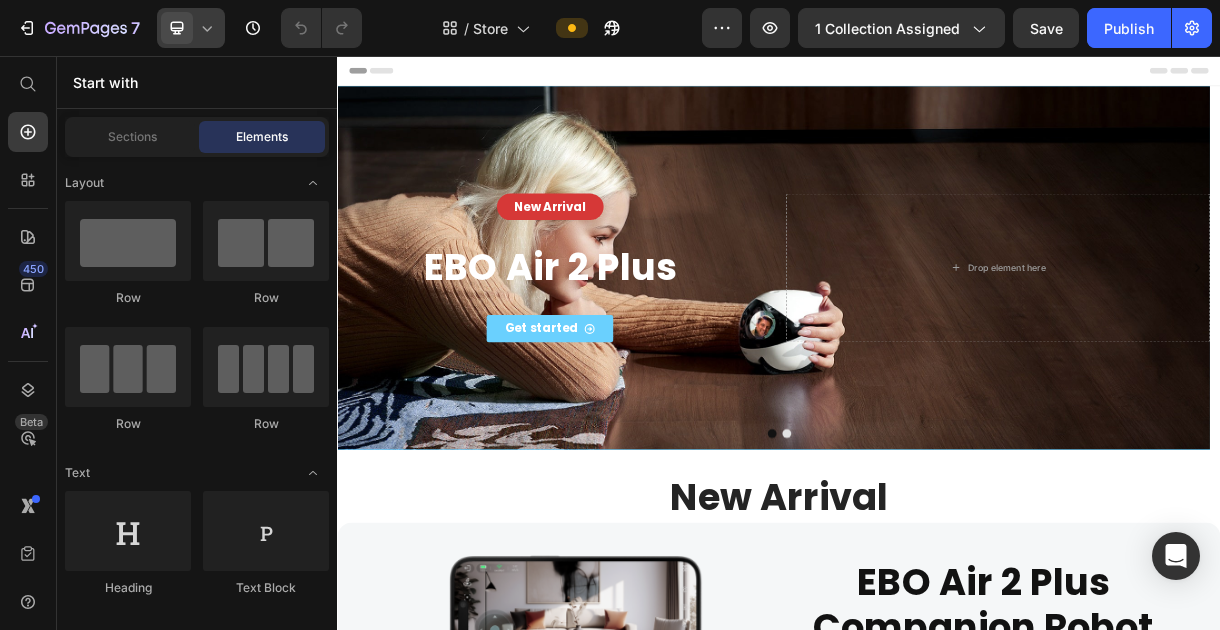 click 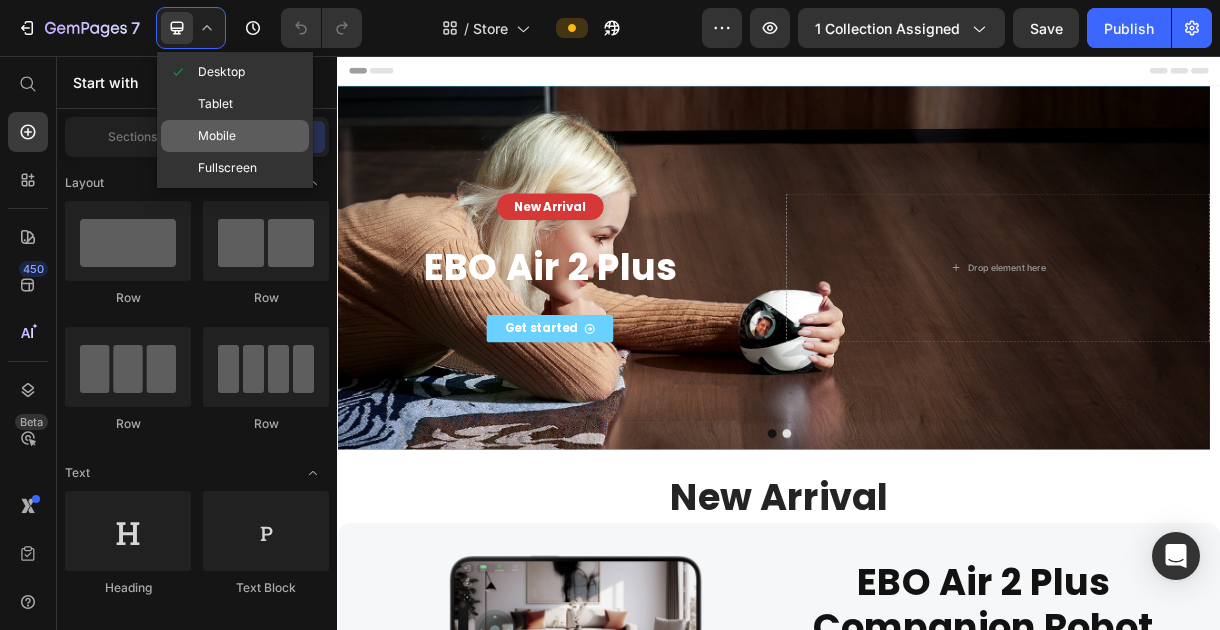 scroll, scrollTop: 0, scrollLeft: 0, axis: both 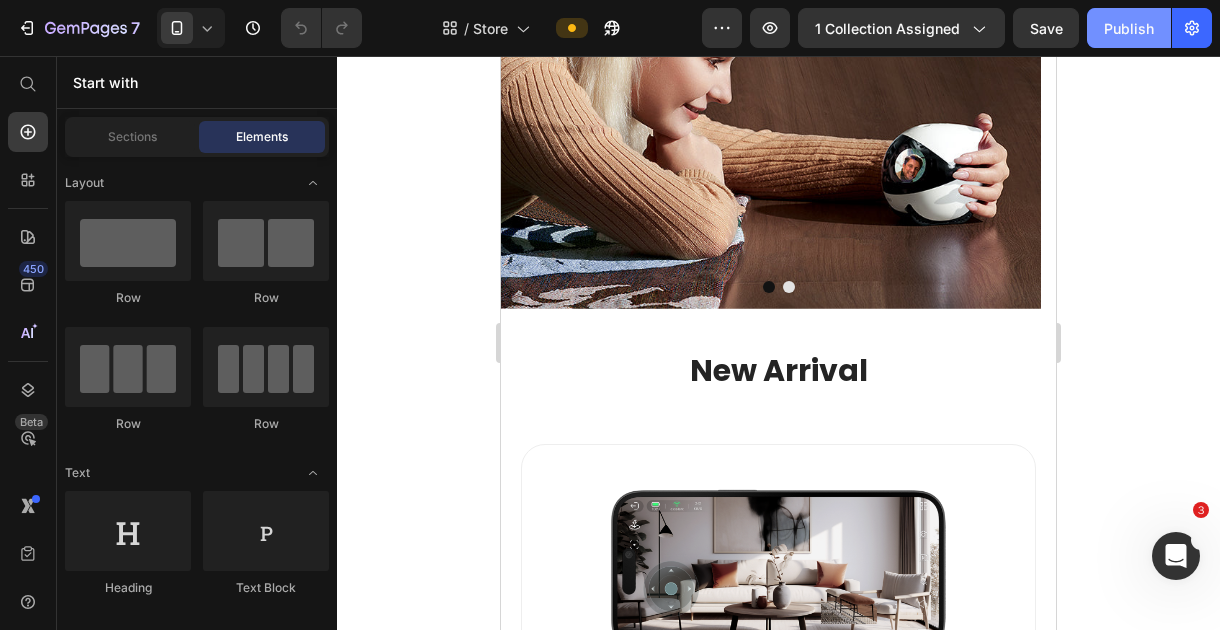 click on "Publish" at bounding box center (1129, 28) 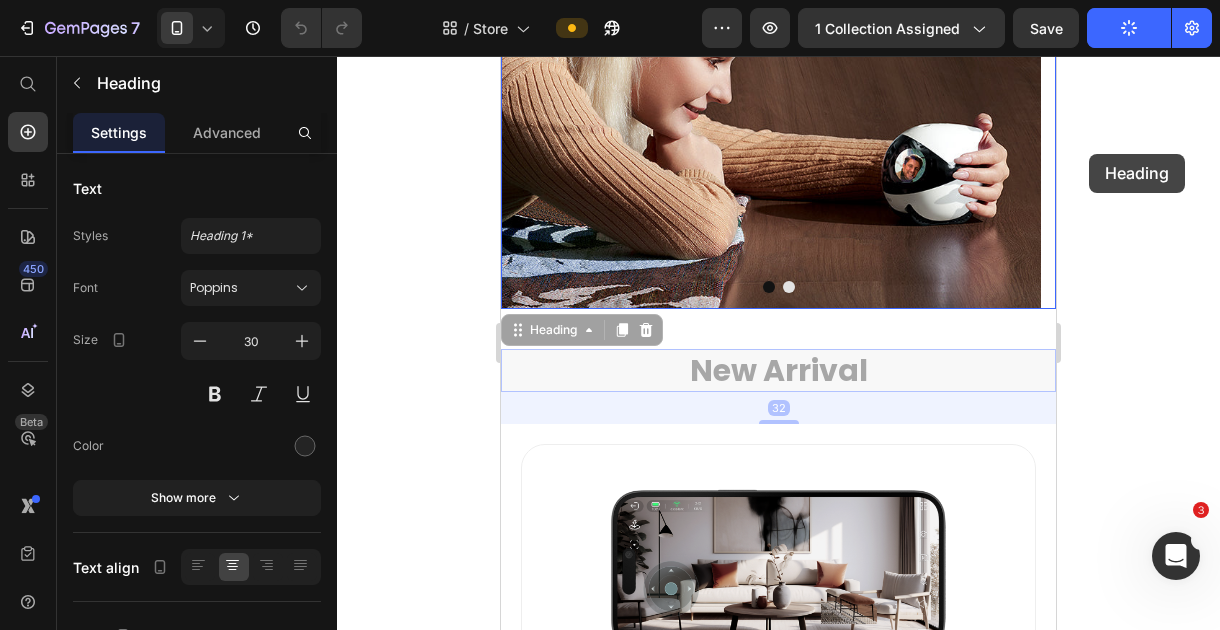 drag, startPoint x: 1026, startPoint y: 169, endPoint x: 1088, endPoint y: 188, distance: 64.84597 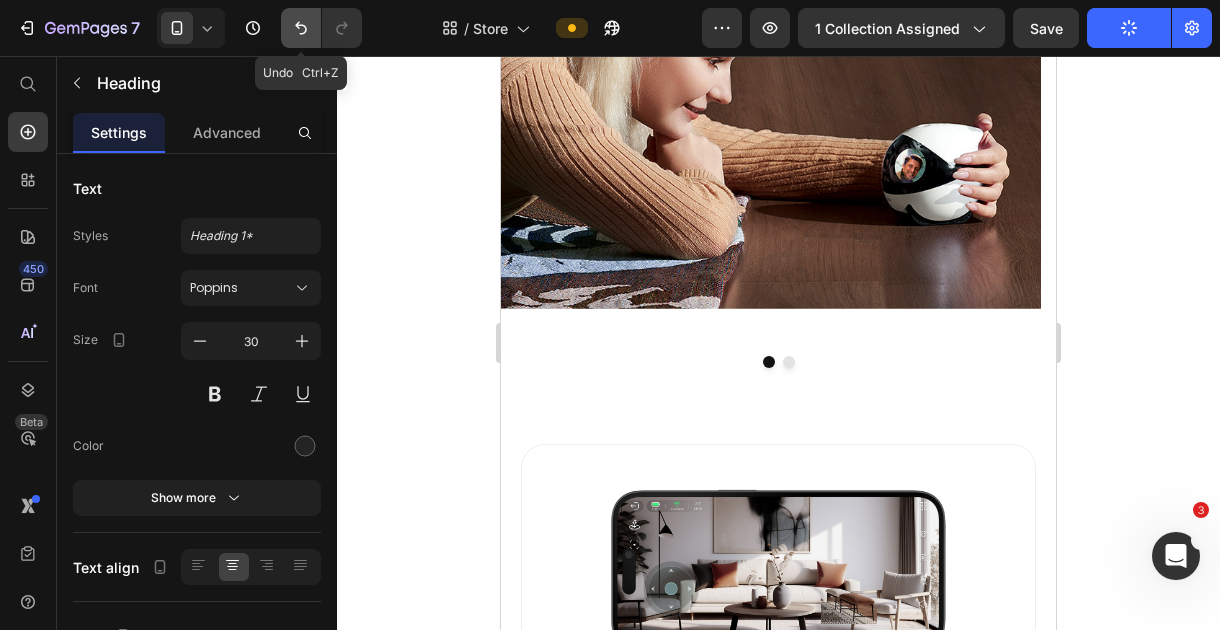 click 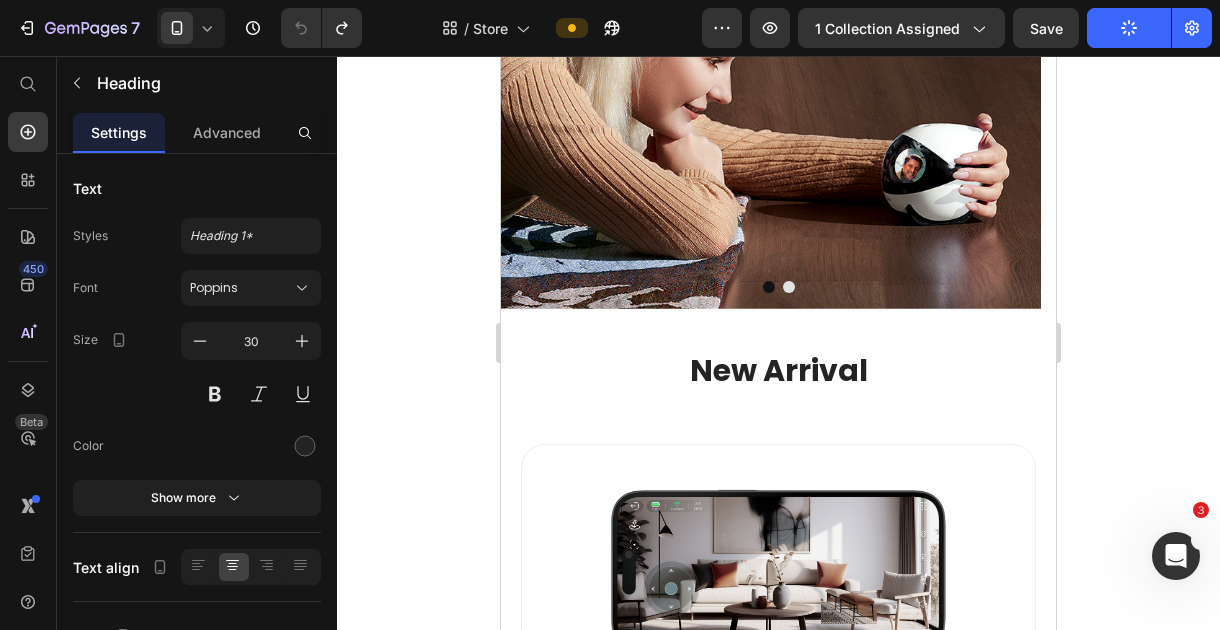 click 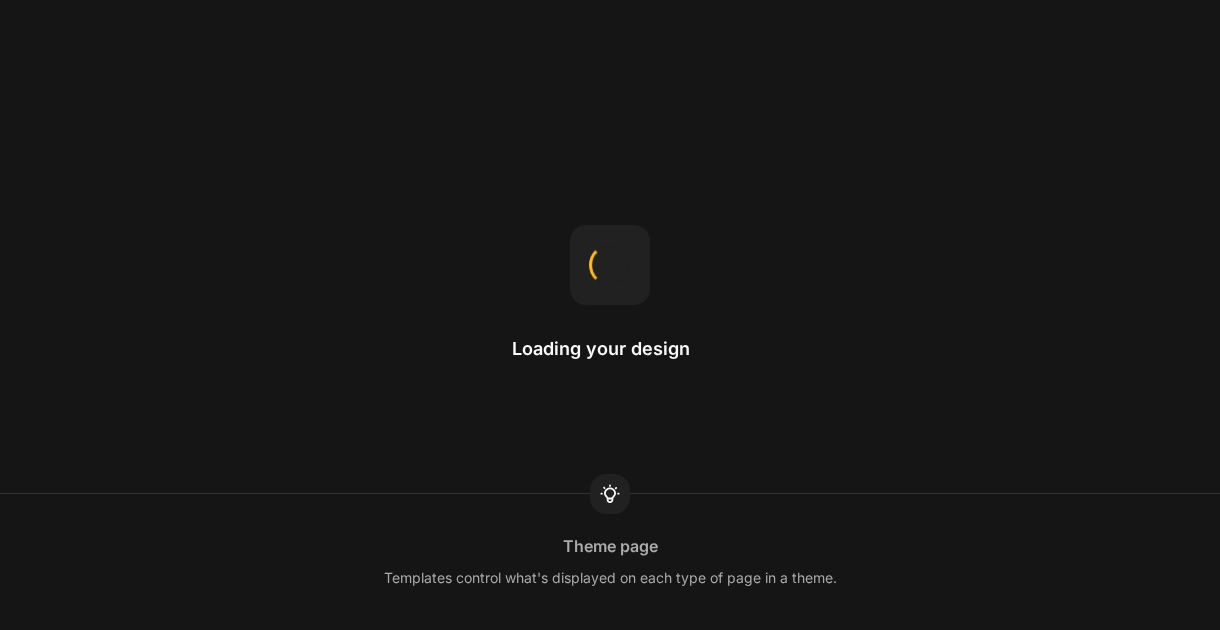 scroll, scrollTop: 0, scrollLeft: 0, axis: both 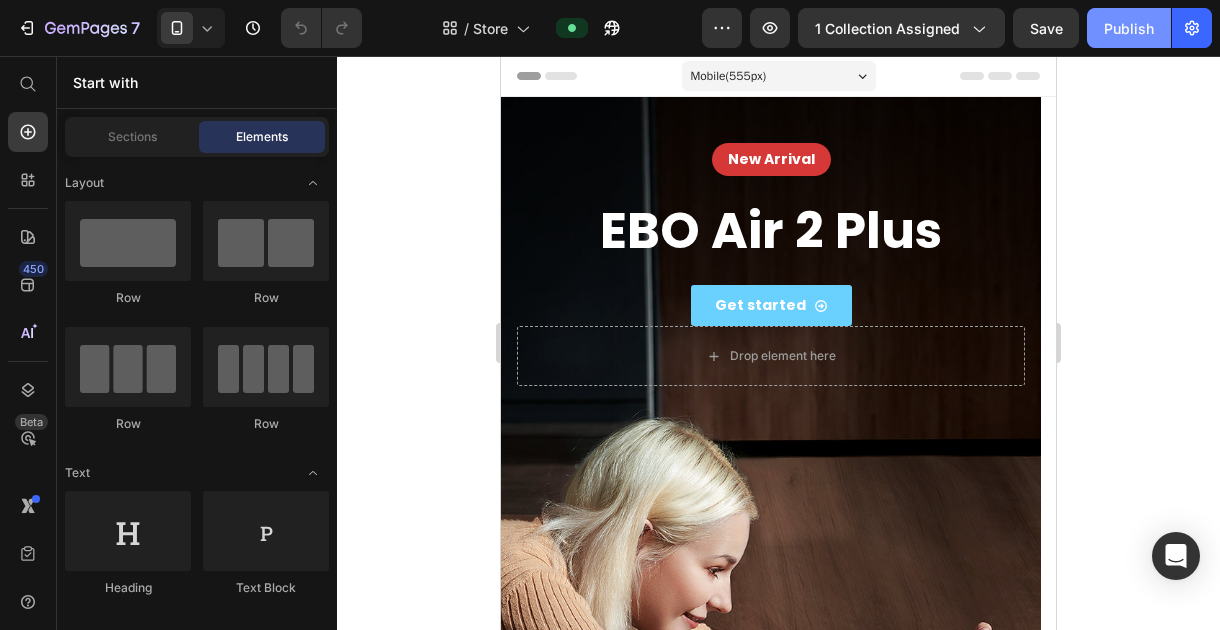 click on "Publish" at bounding box center [1129, 28] 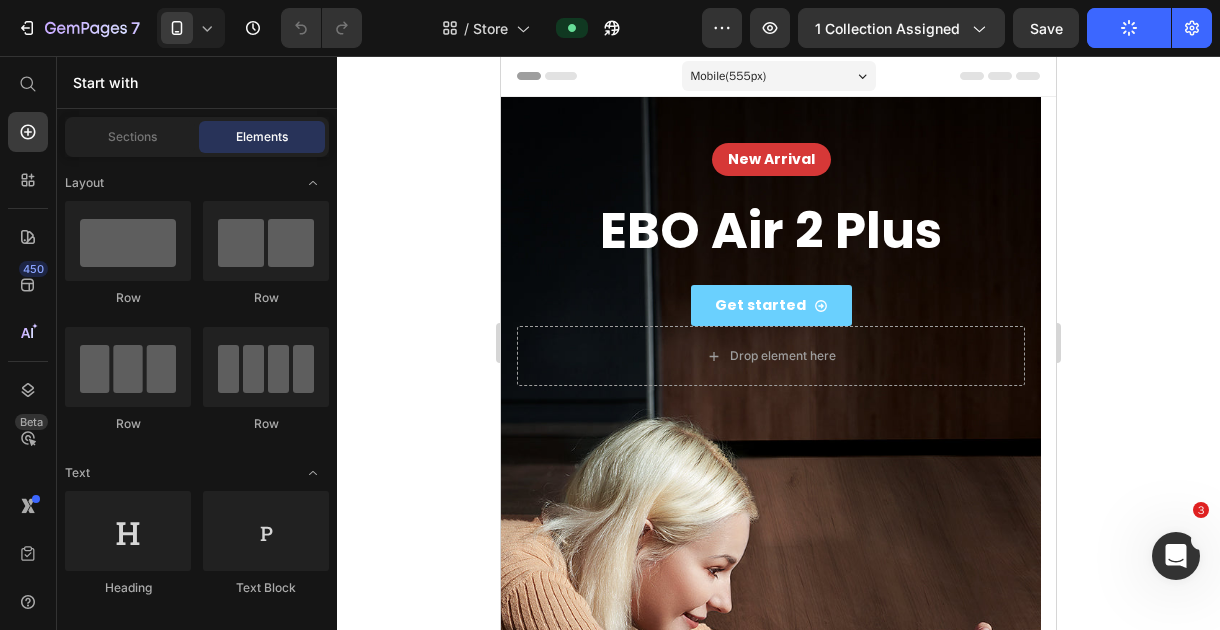 scroll, scrollTop: 0, scrollLeft: 0, axis: both 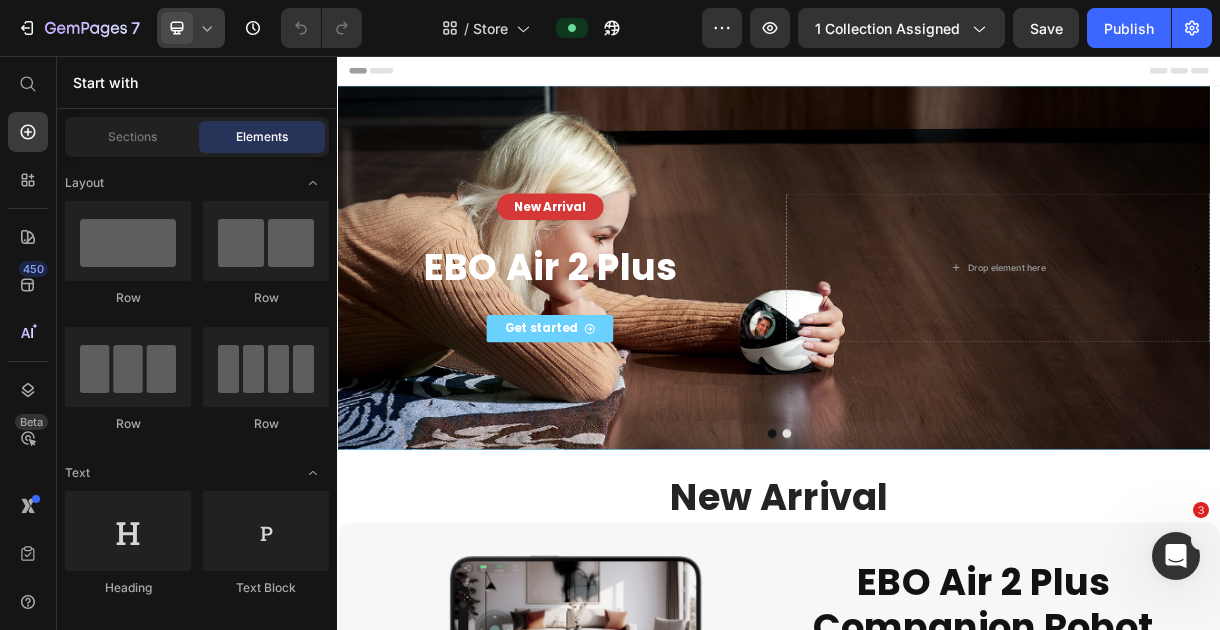 click 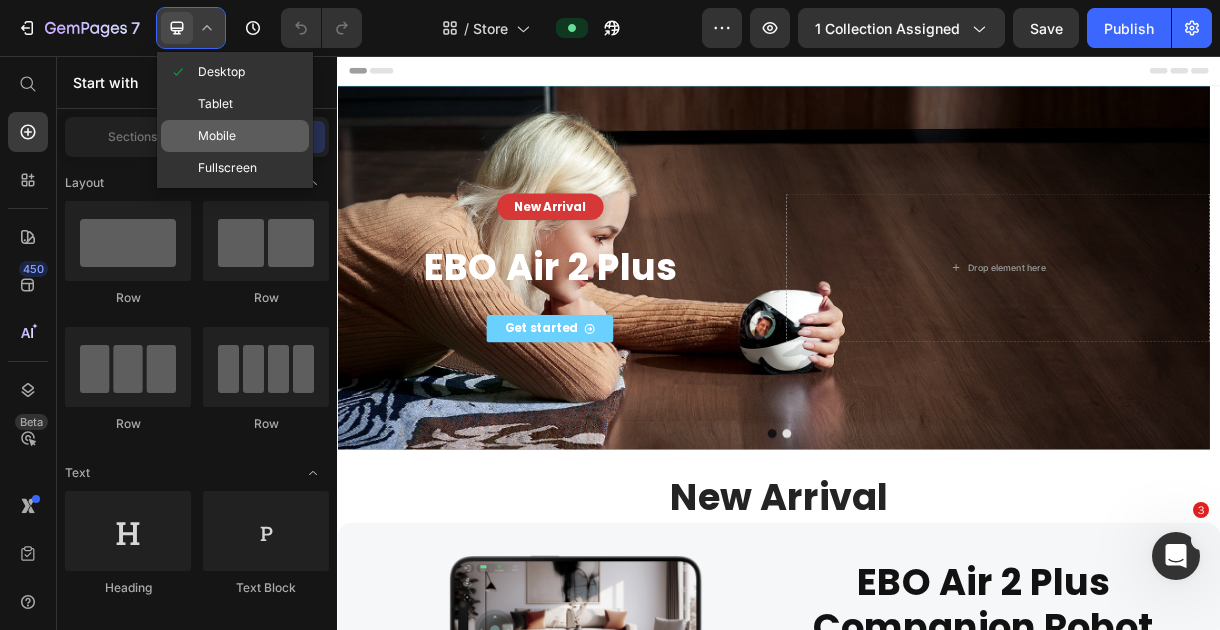 click on "Mobile" at bounding box center [217, 136] 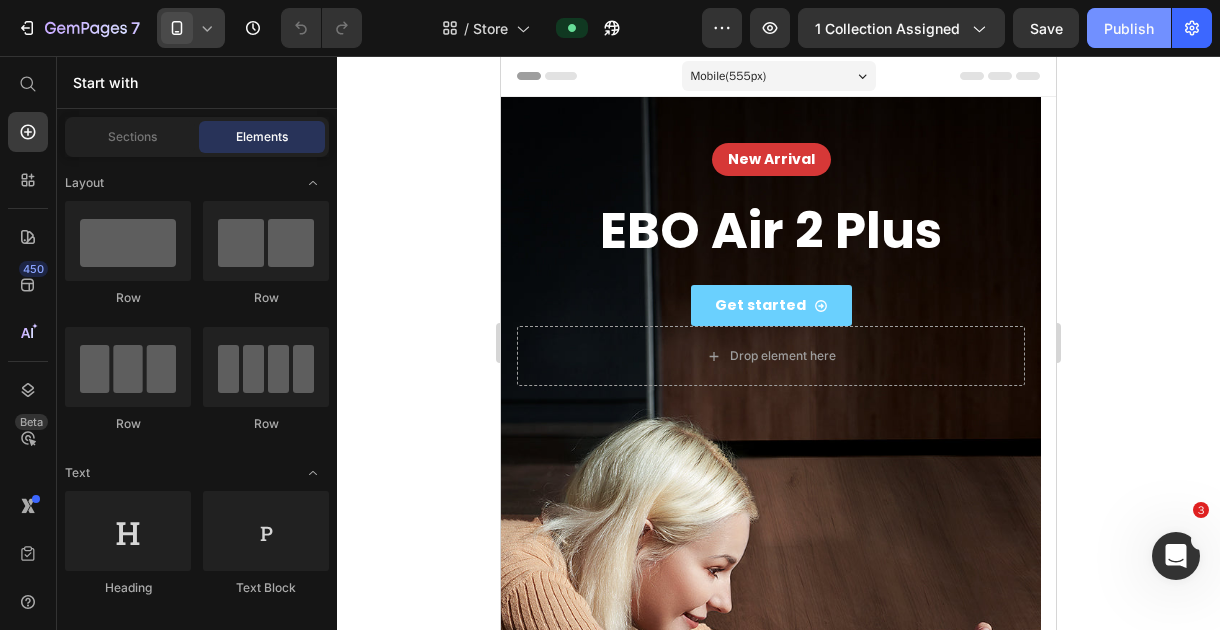 click on "Publish" at bounding box center (1129, 28) 